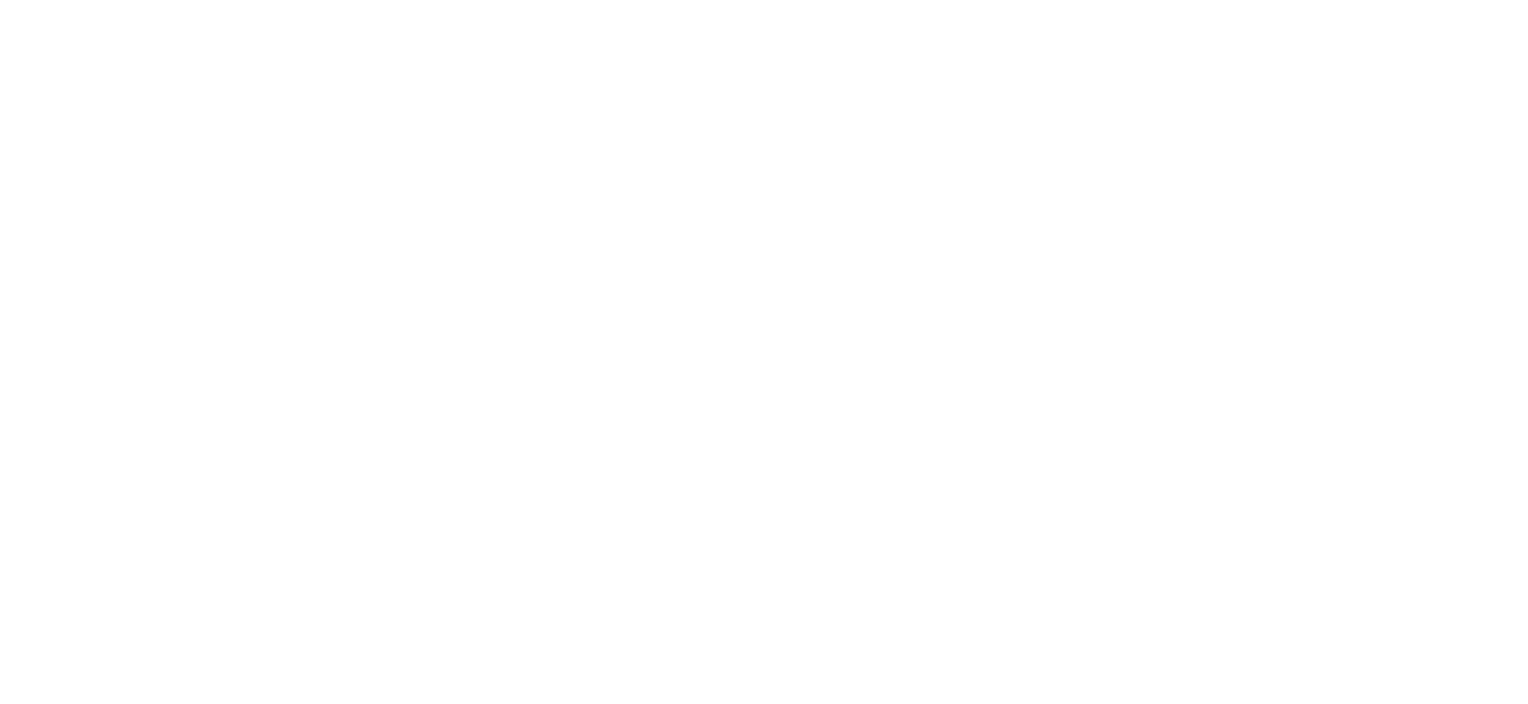 scroll, scrollTop: 0, scrollLeft: 0, axis: both 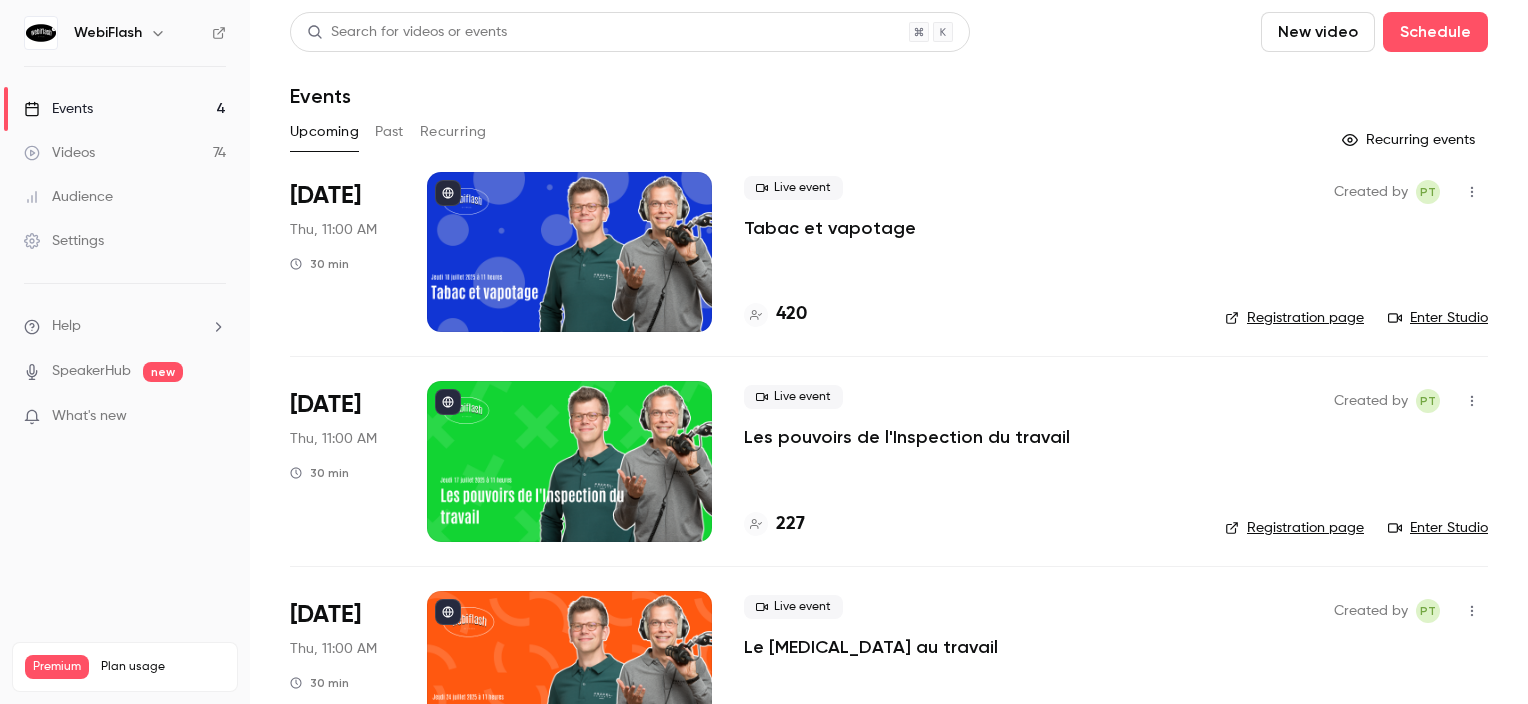 click at bounding box center [1472, 192] 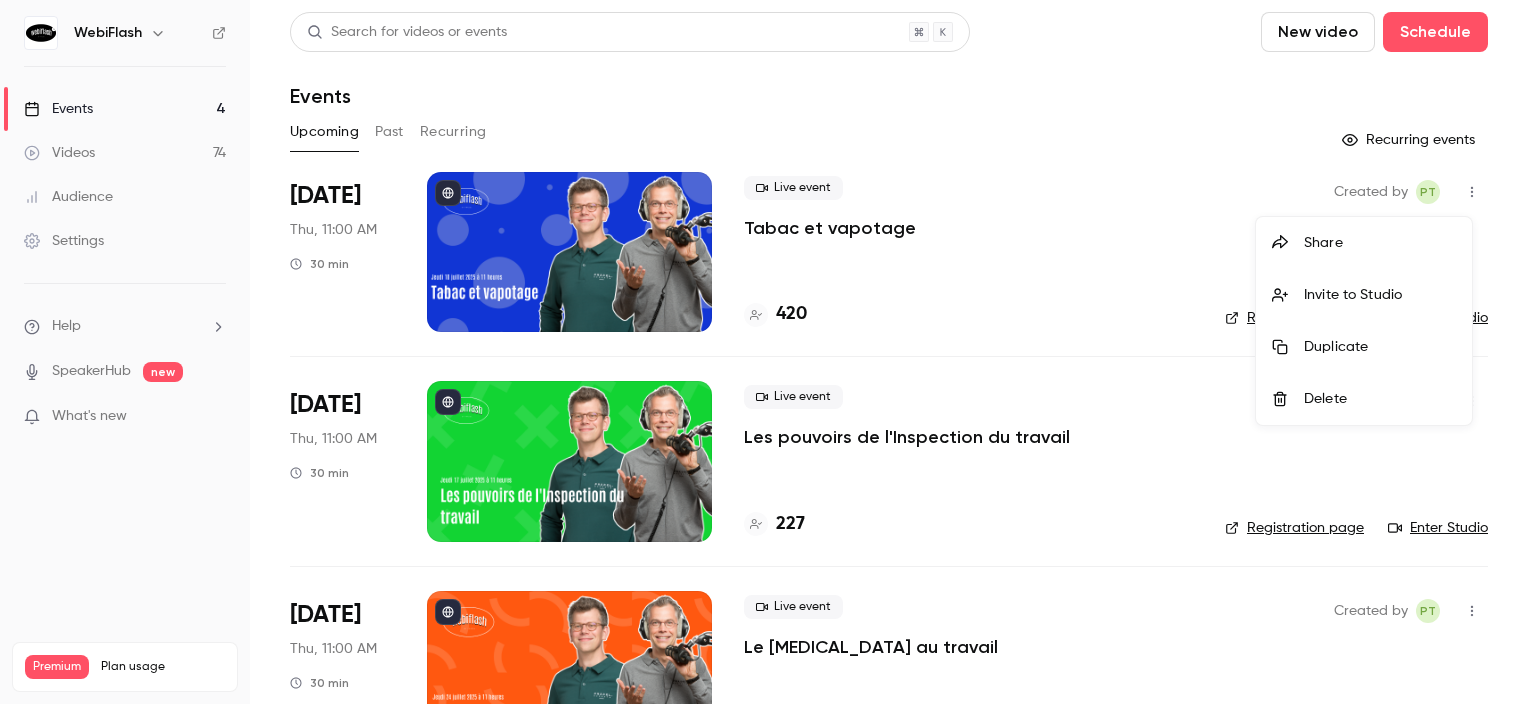click on "Duplicate" at bounding box center (1380, 347) 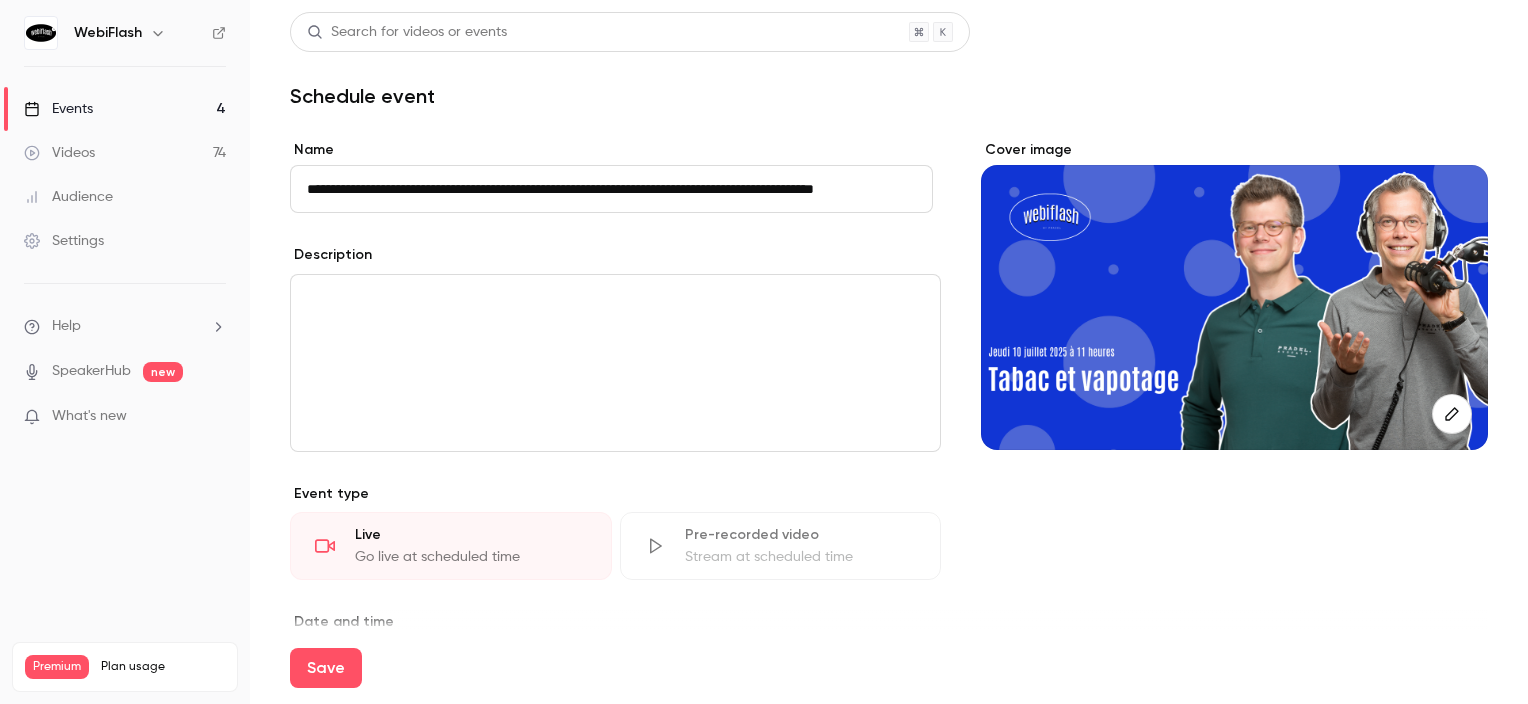scroll, scrollTop: 0, scrollLeft: 38, axis: horizontal 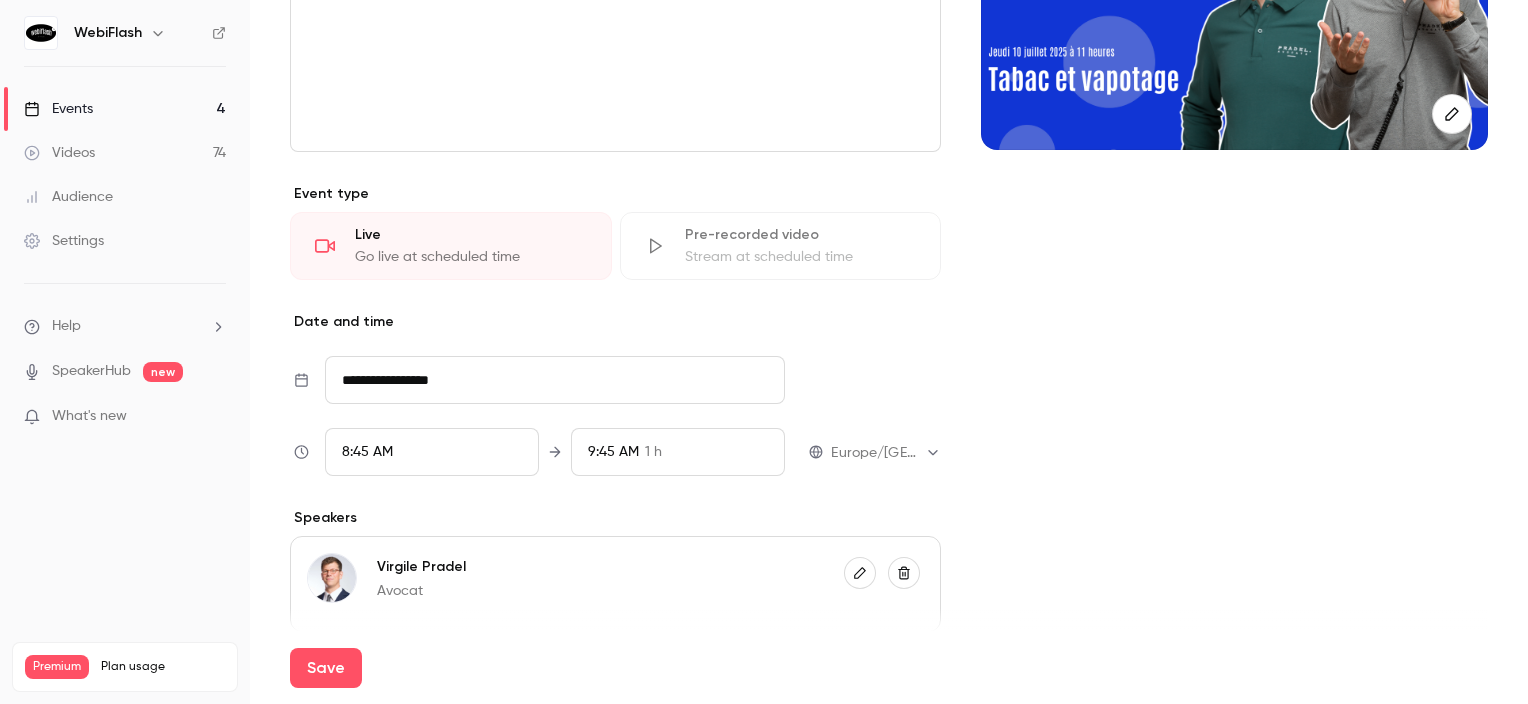 type on "**********" 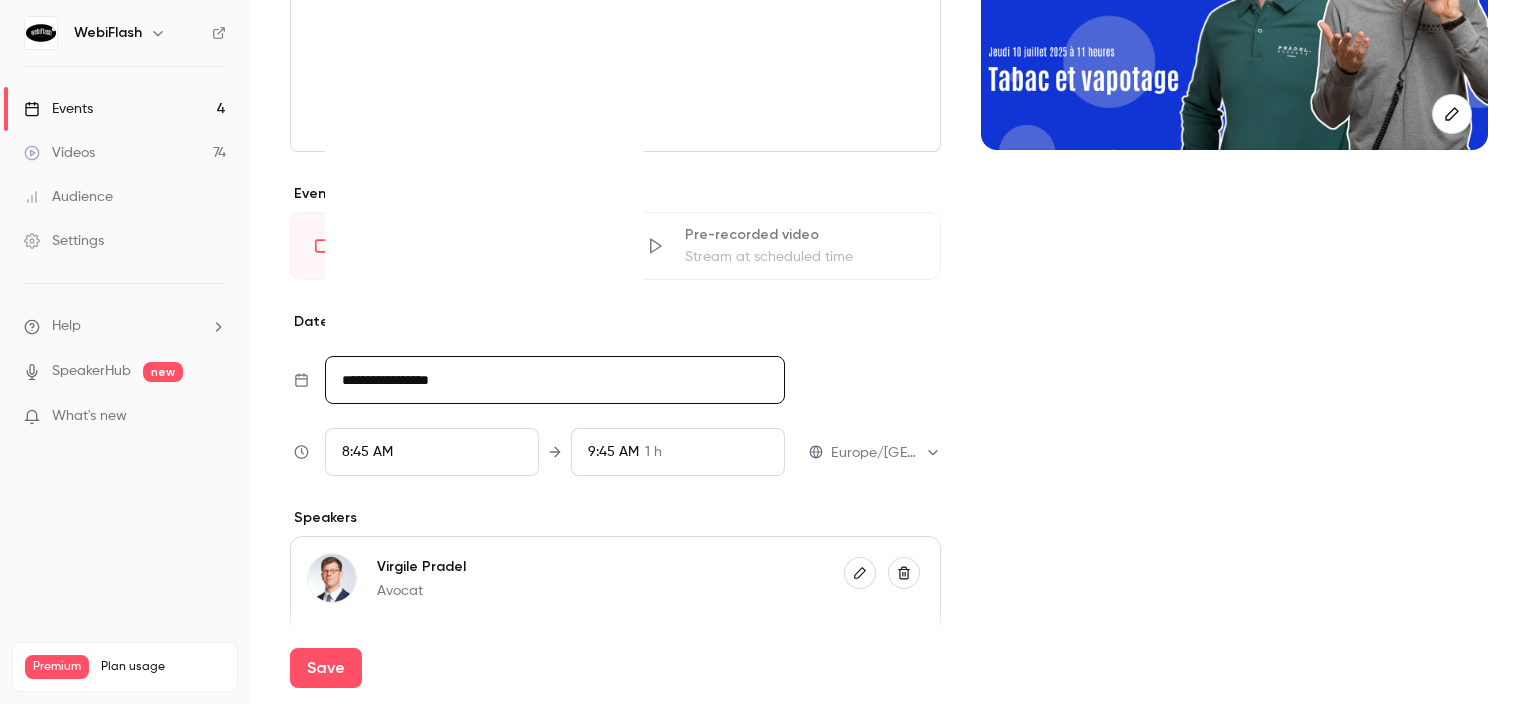 click on "**********" at bounding box center [555, 380] 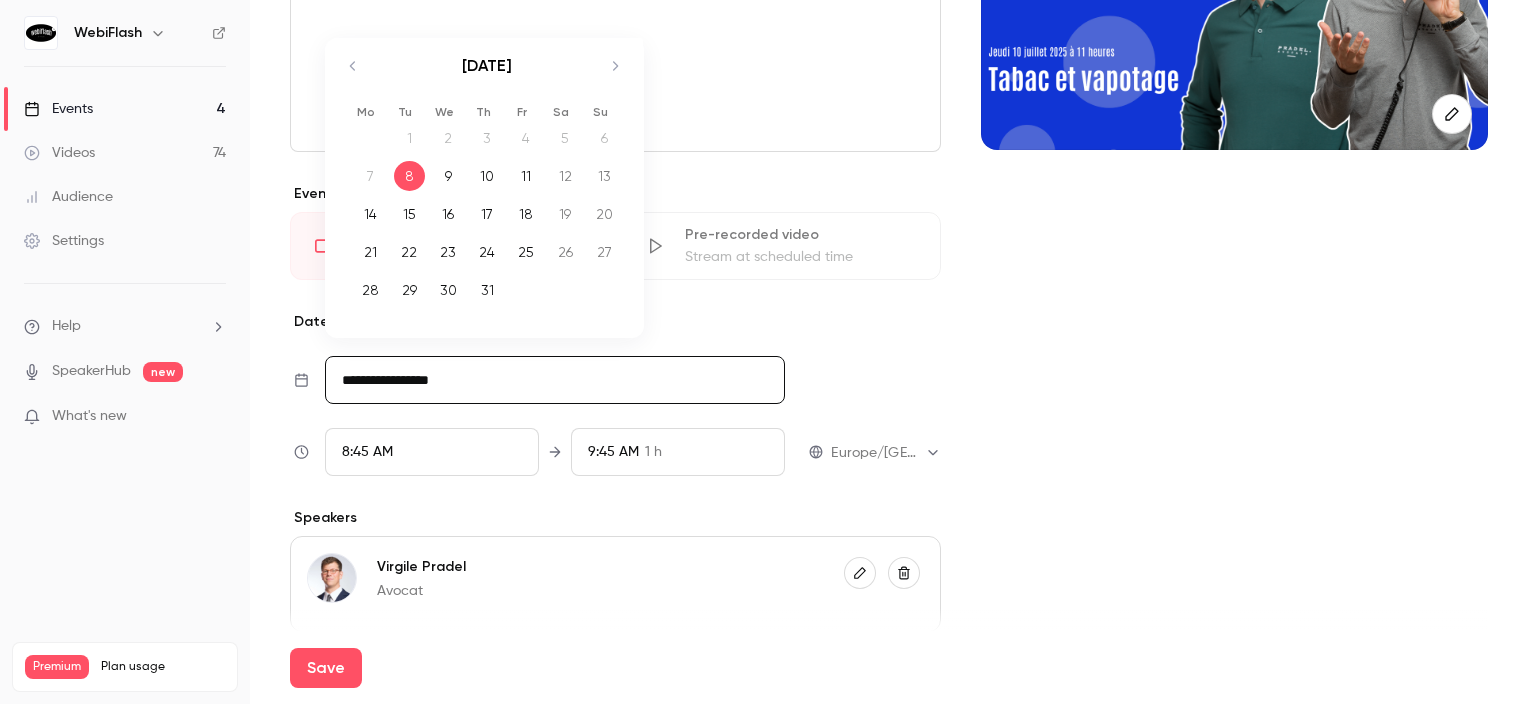 click on "16" at bounding box center [448, 214] 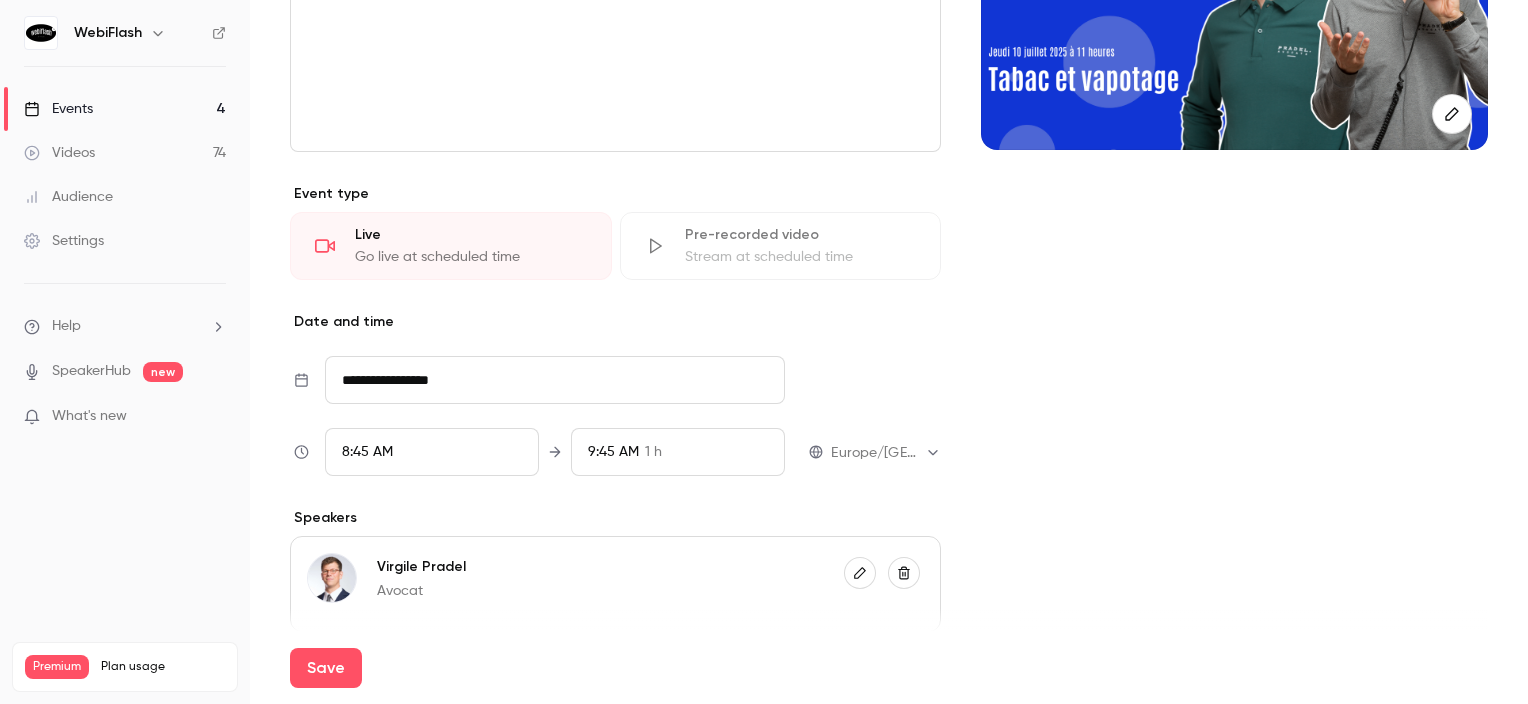click on "8:45 AM" at bounding box center [432, 452] 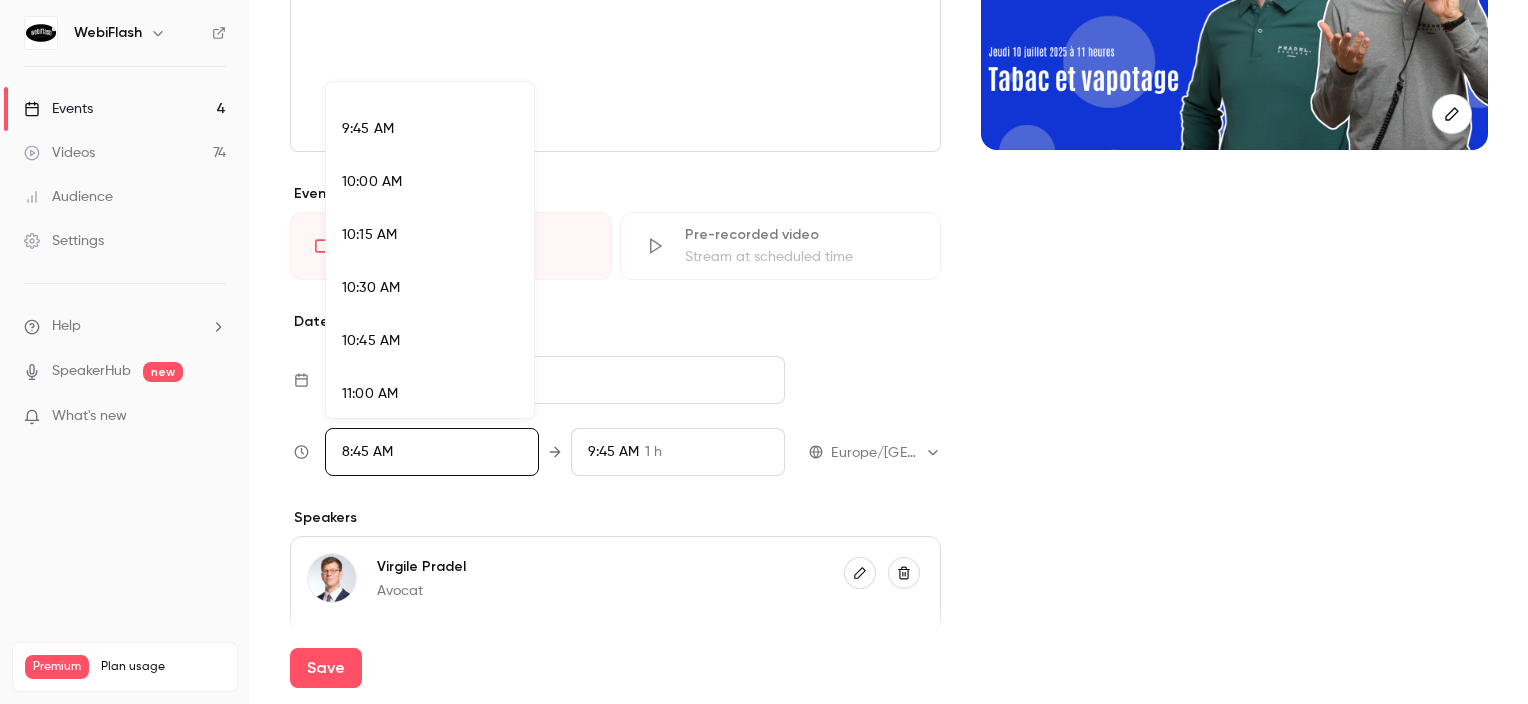 scroll, scrollTop: 2113, scrollLeft: 0, axis: vertical 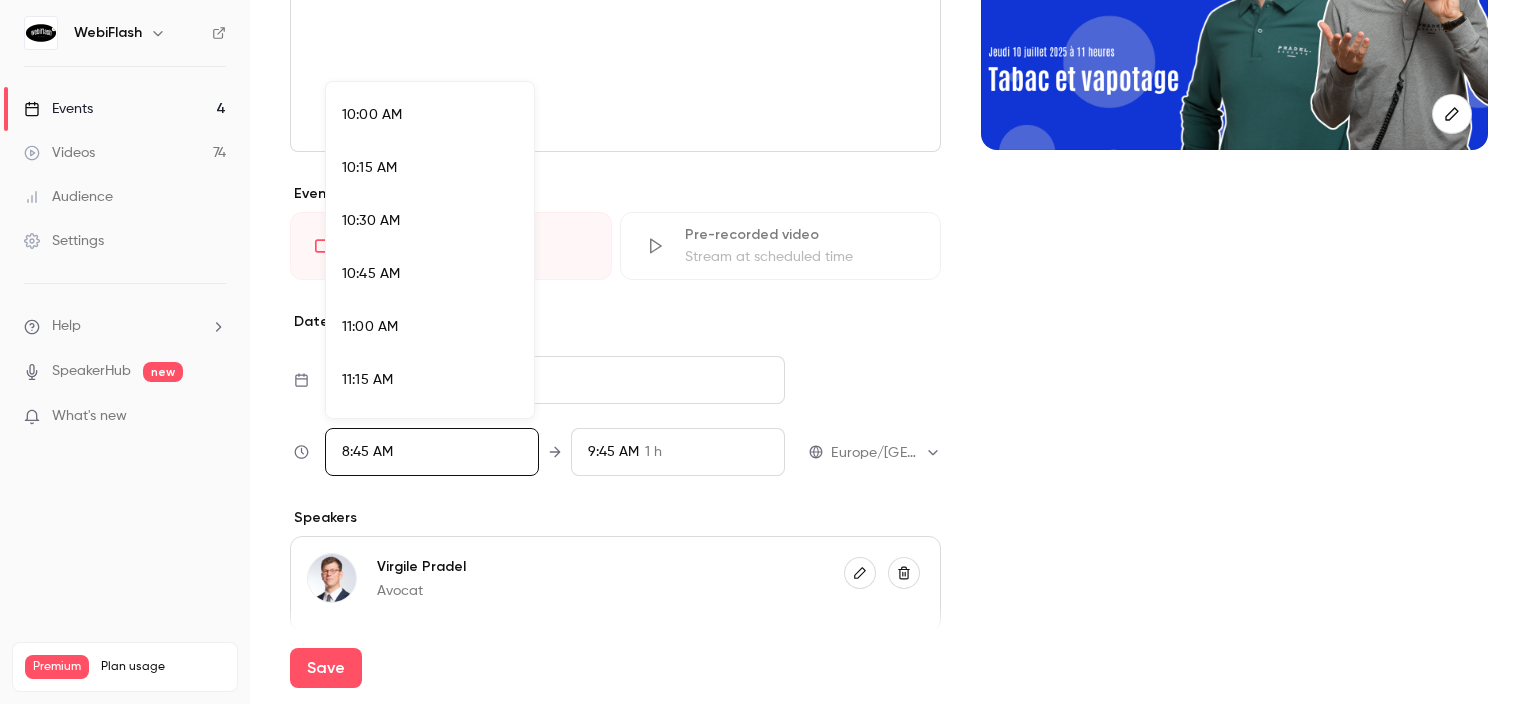 click on "11:00 AM" at bounding box center (430, 327) 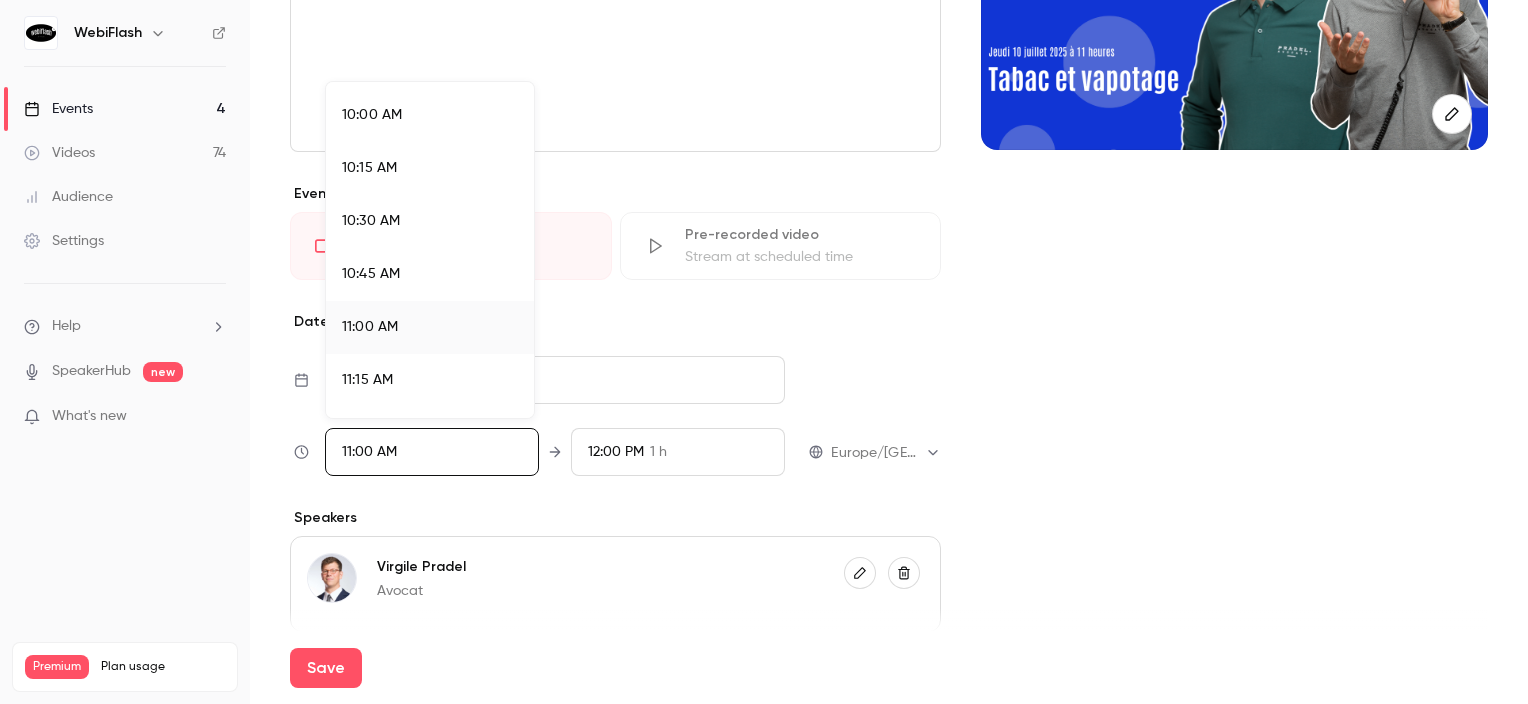 click at bounding box center (764, 352) 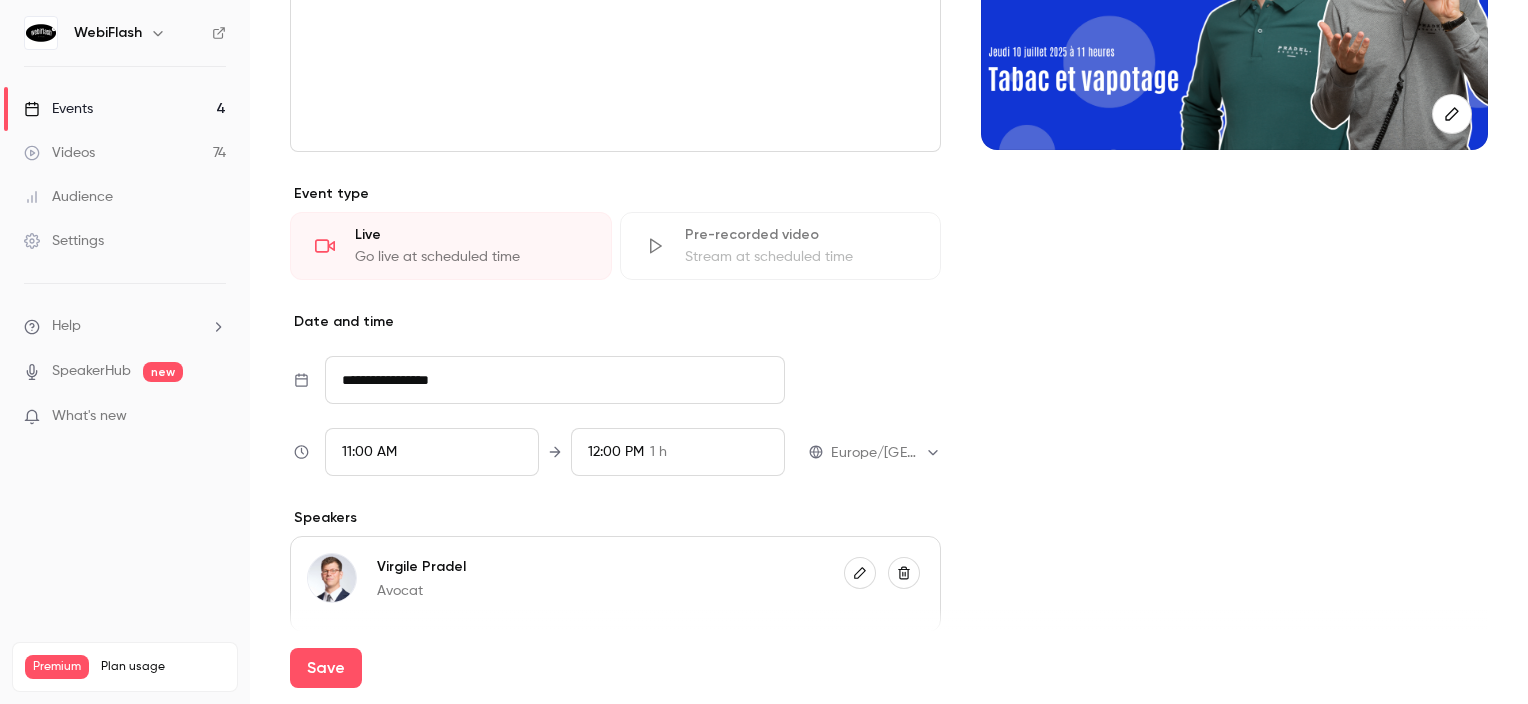 click on "12:00 PM" at bounding box center [616, 452] 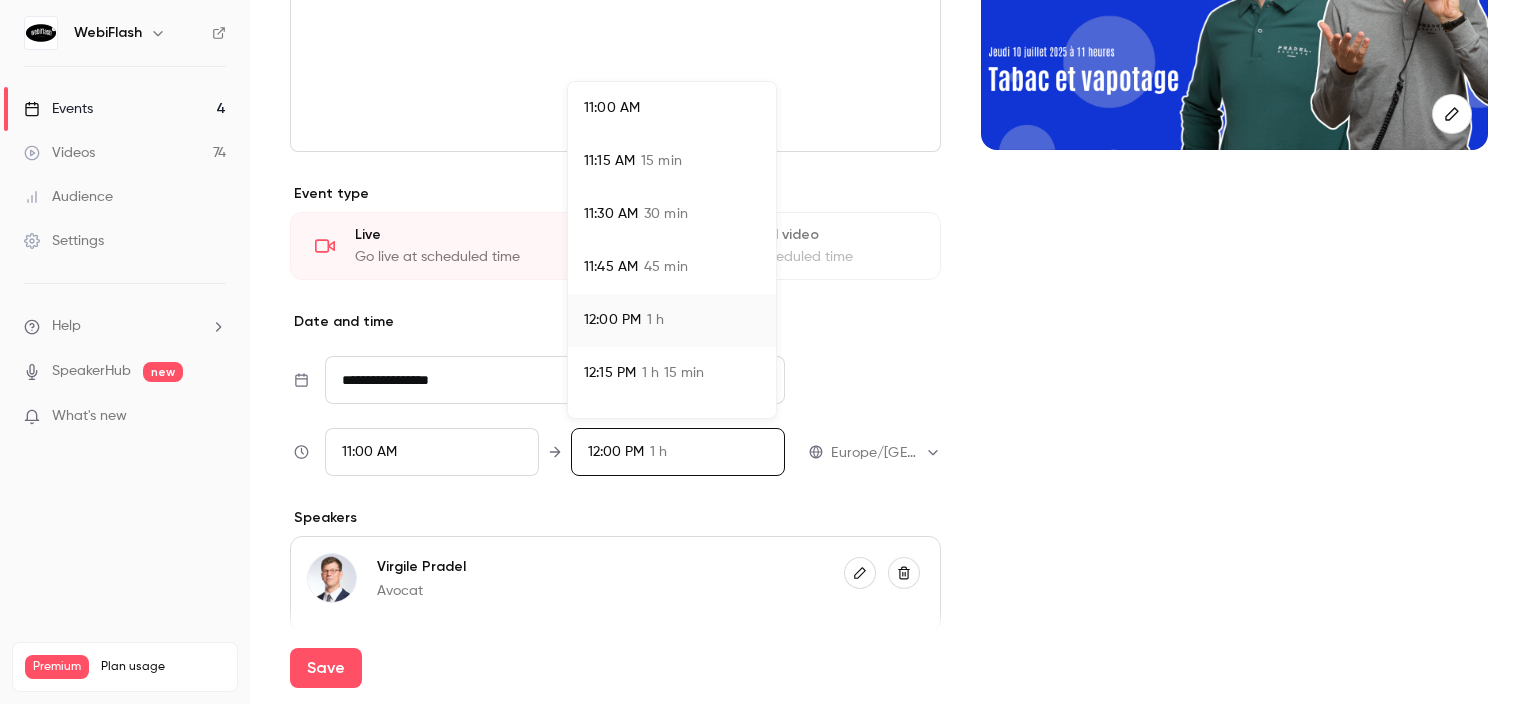 drag, startPoint x: 625, startPoint y: 236, endPoint x: 642, endPoint y: 247, distance: 20.248457 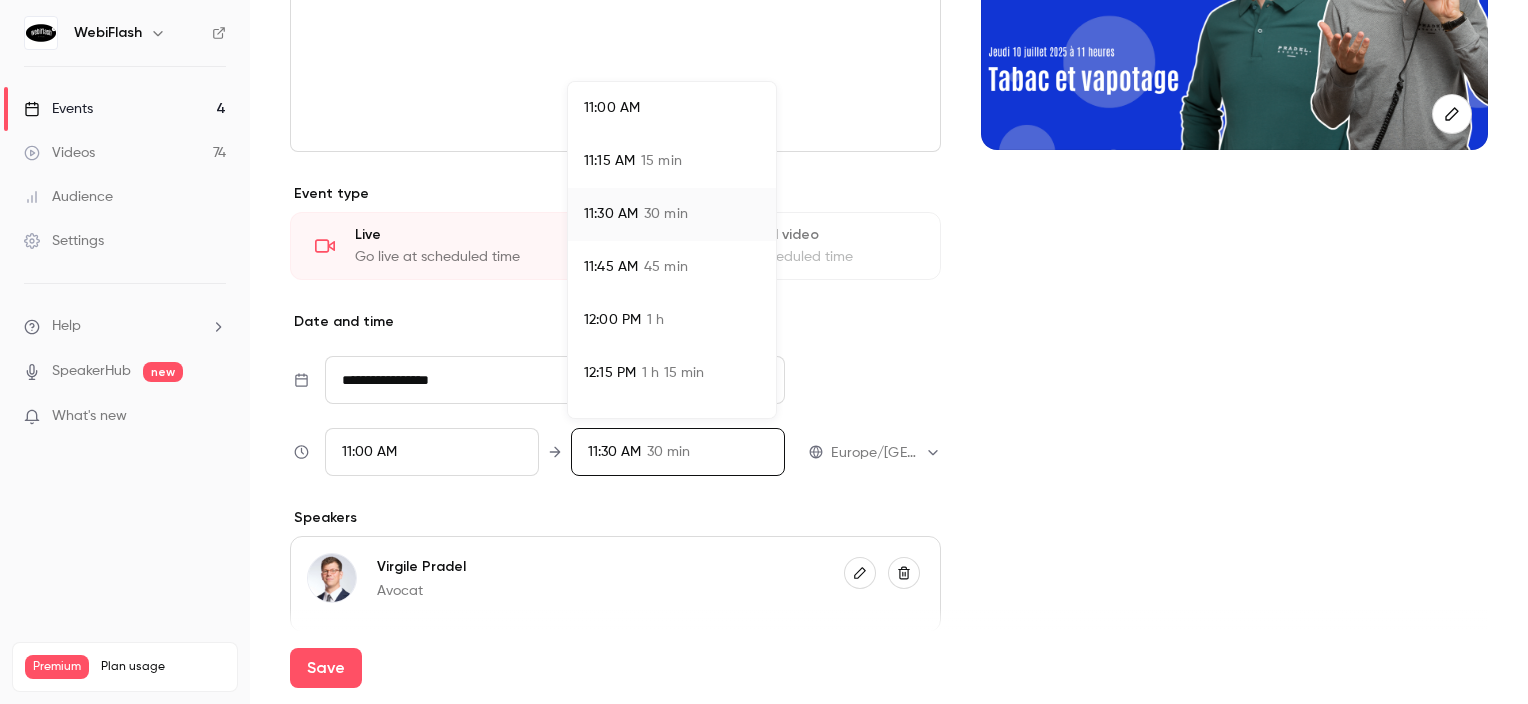 click at bounding box center [764, 352] 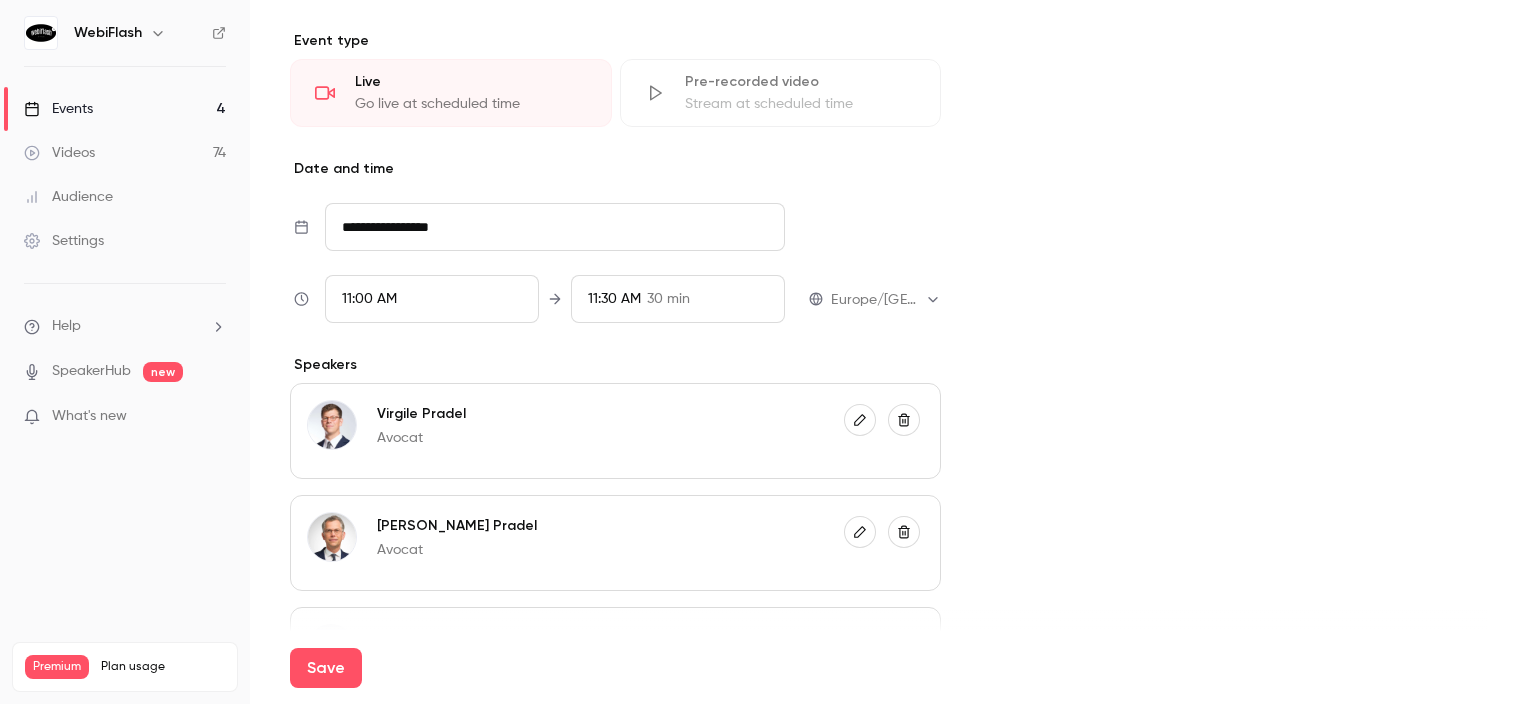 scroll, scrollTop: 595, scrollLeft: 0, axis: vertical 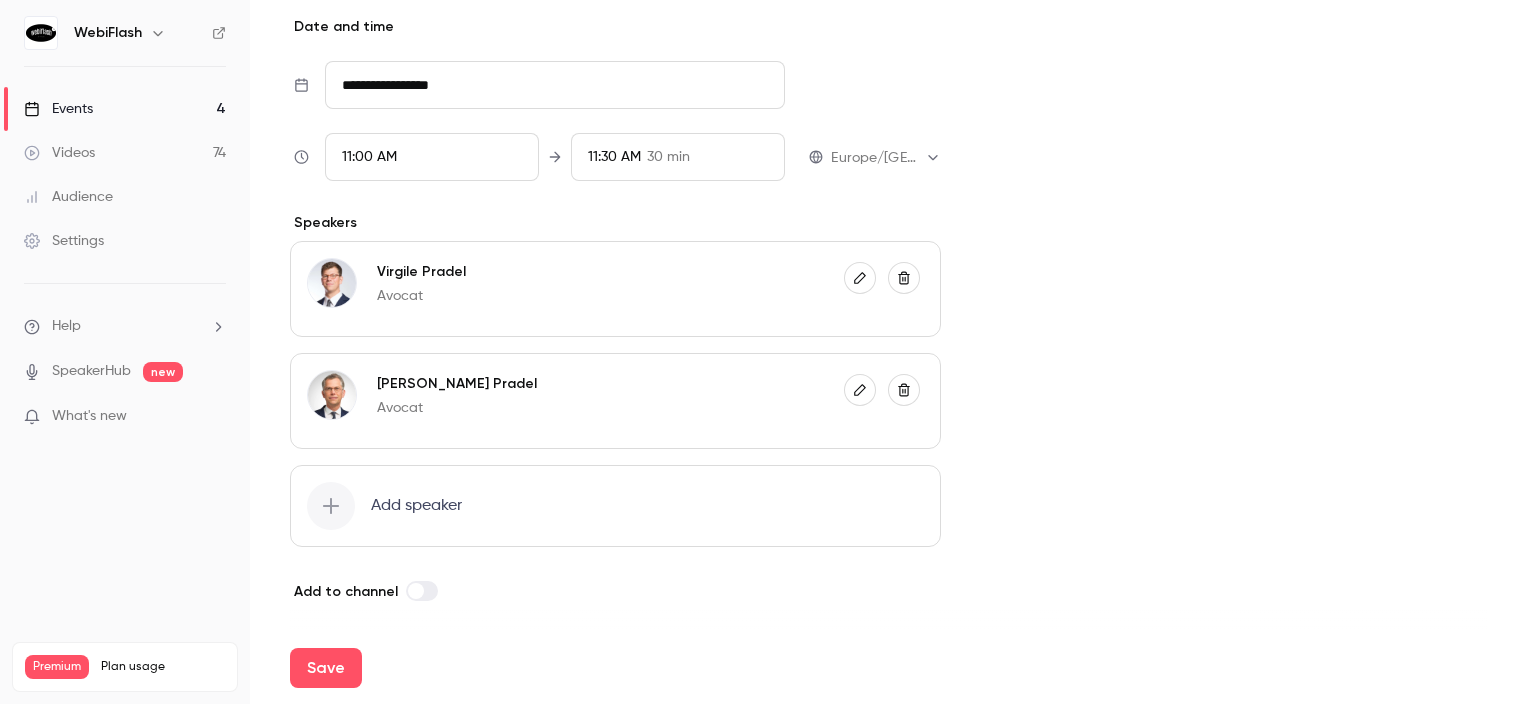 click at bounding box center [416, 591] 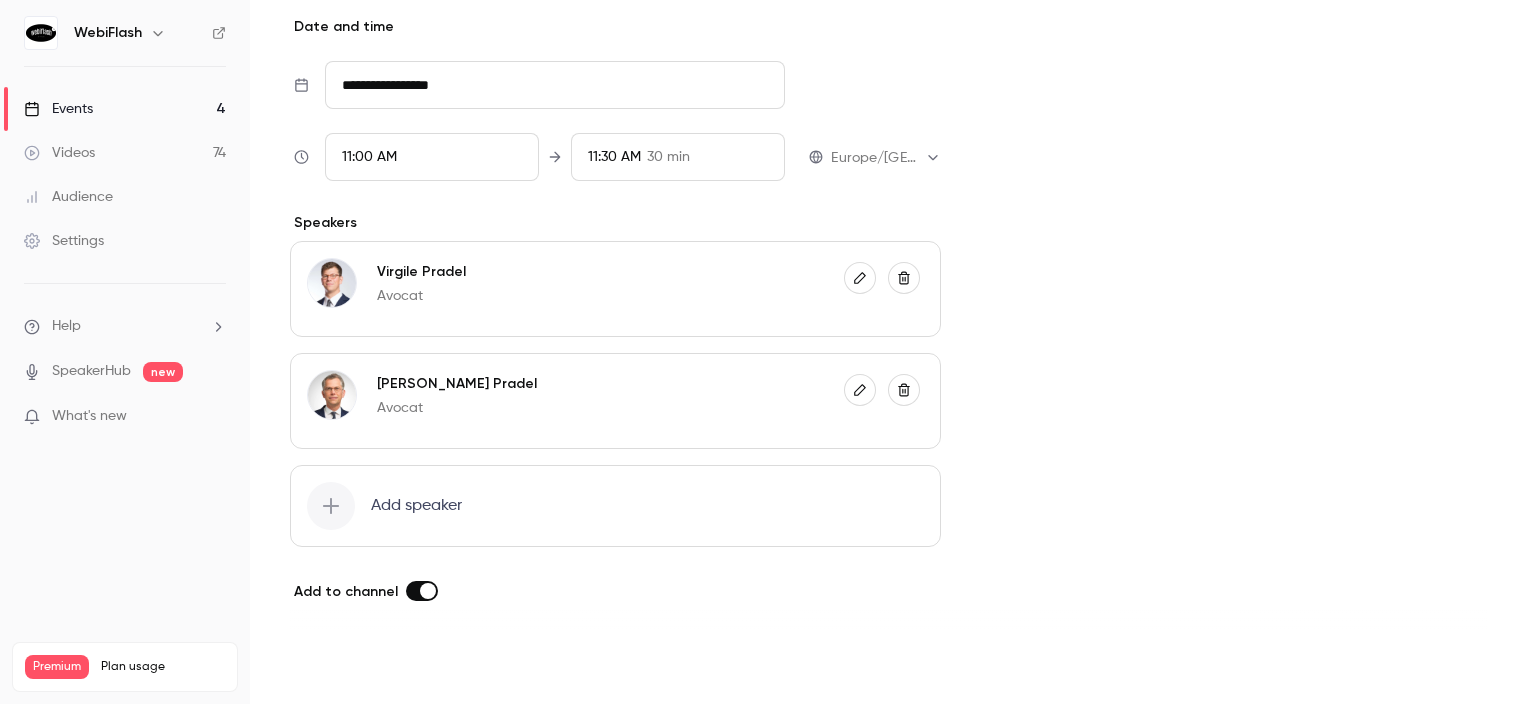 click on "Save" at bounding box center (326, 668) 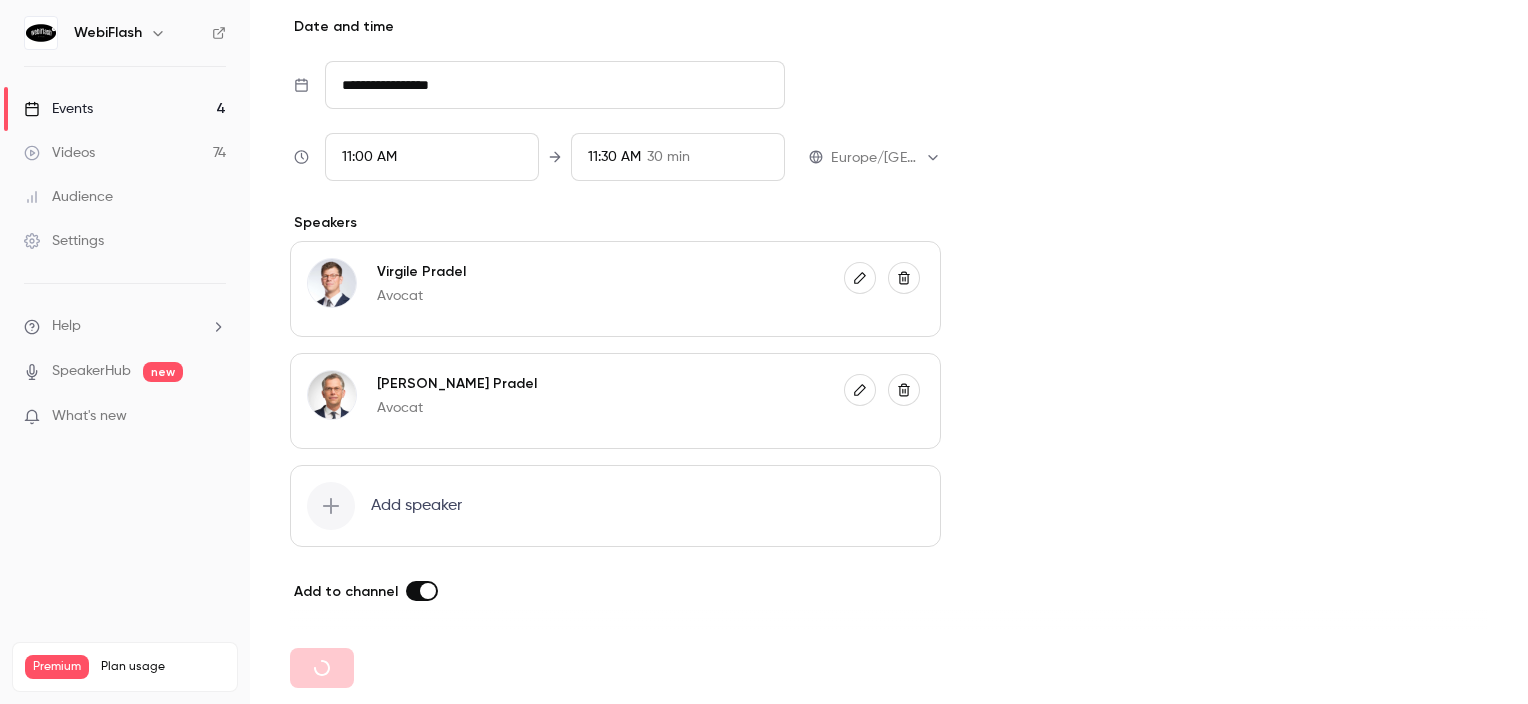 type on "**********" 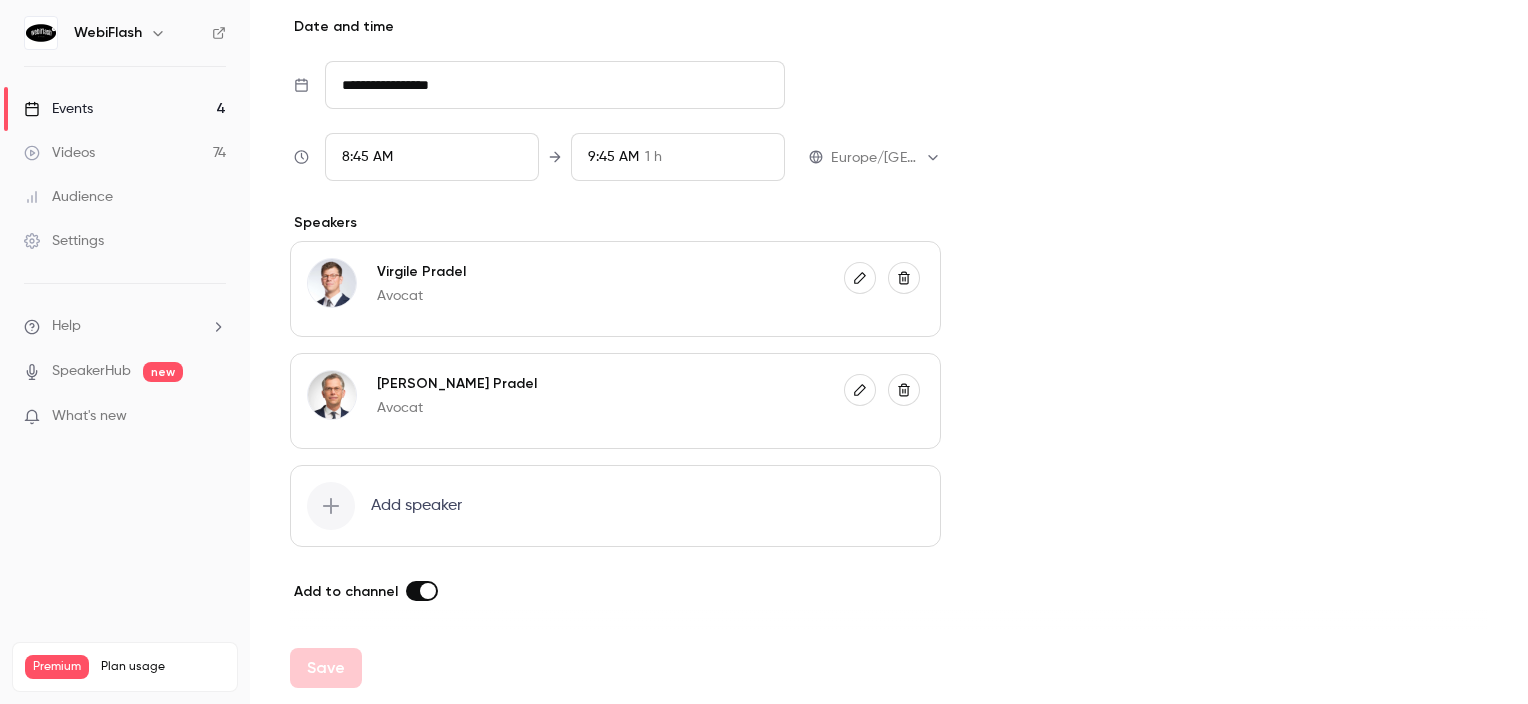 scroll, scrollTop: 0, scrollLeft: 0, axis: both 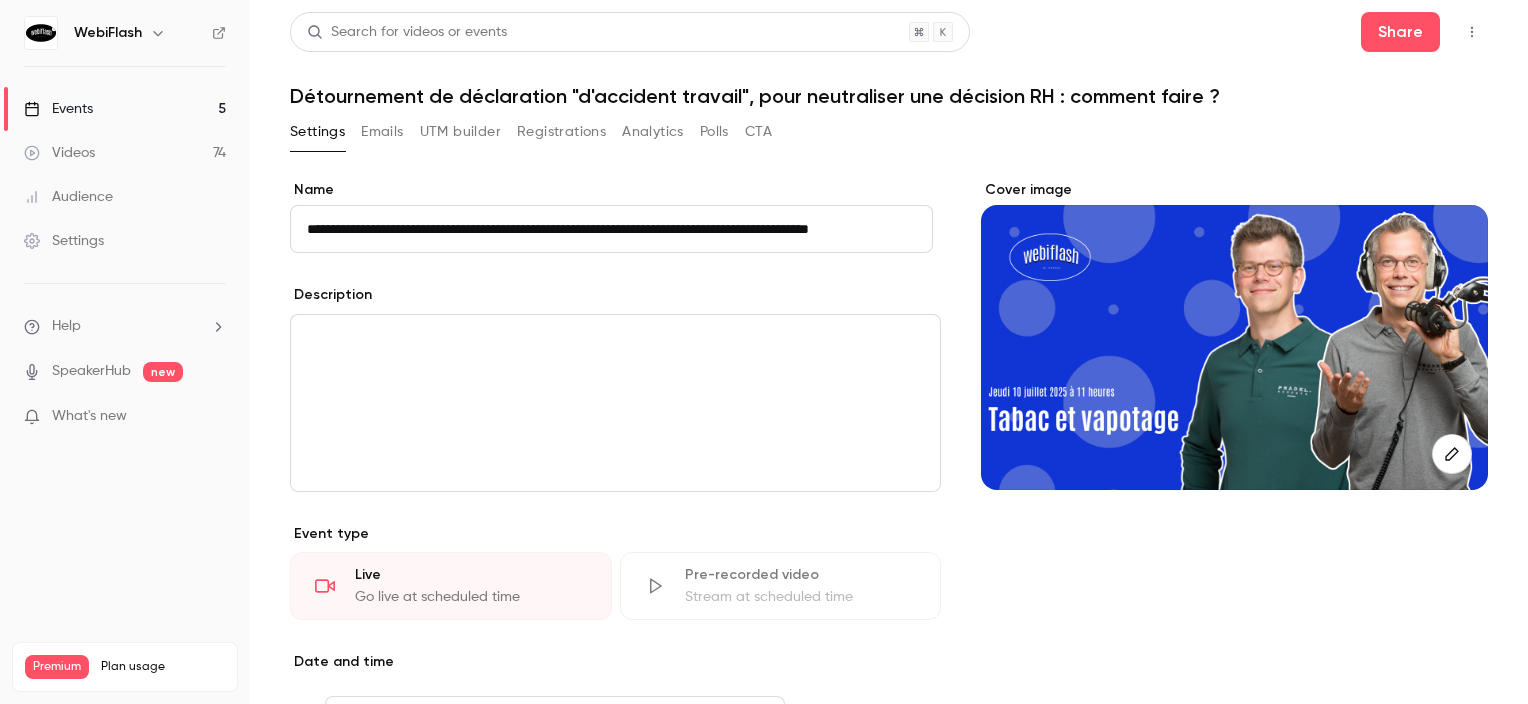 click on "Events 5" at bounding box center (125, 109) 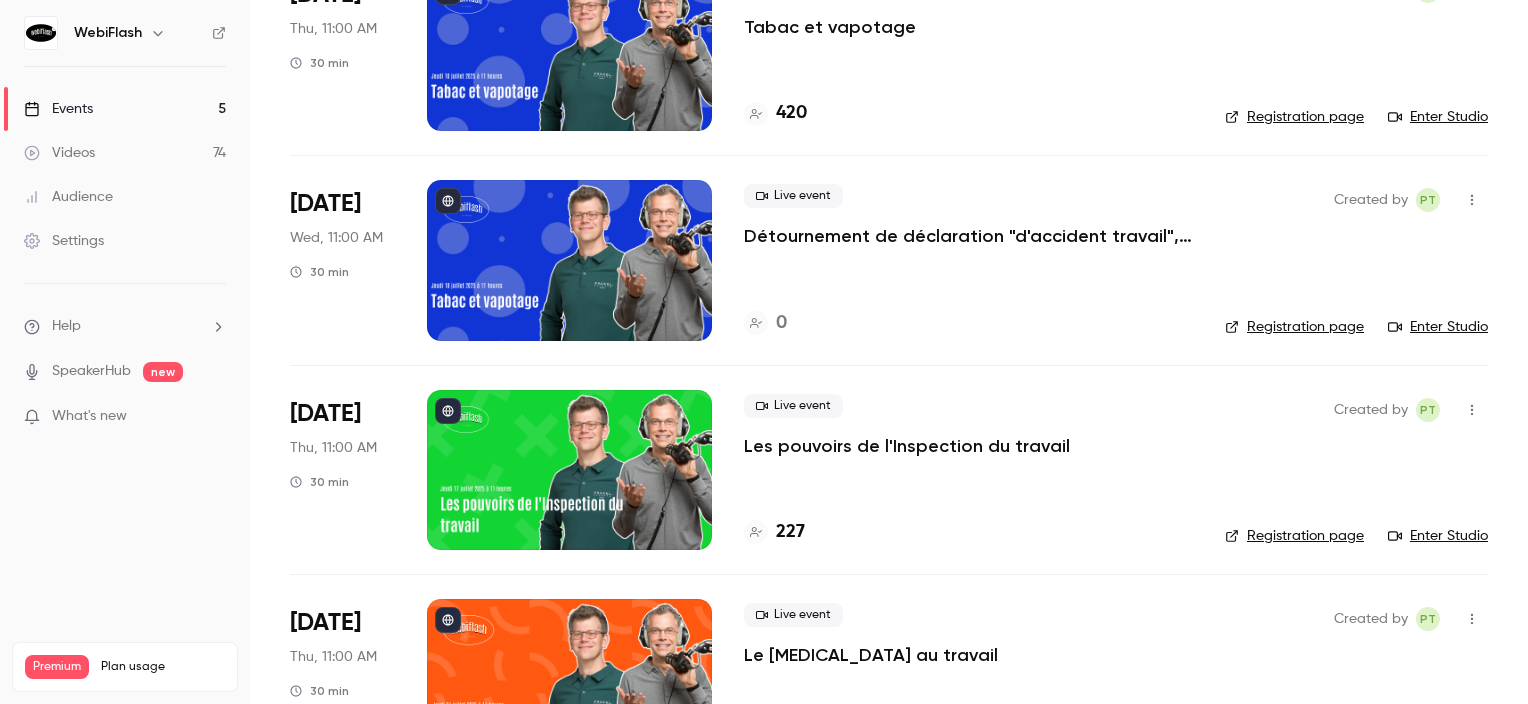 scroll, scrollTop: 200, scrollLeft: 0, axis: vertical 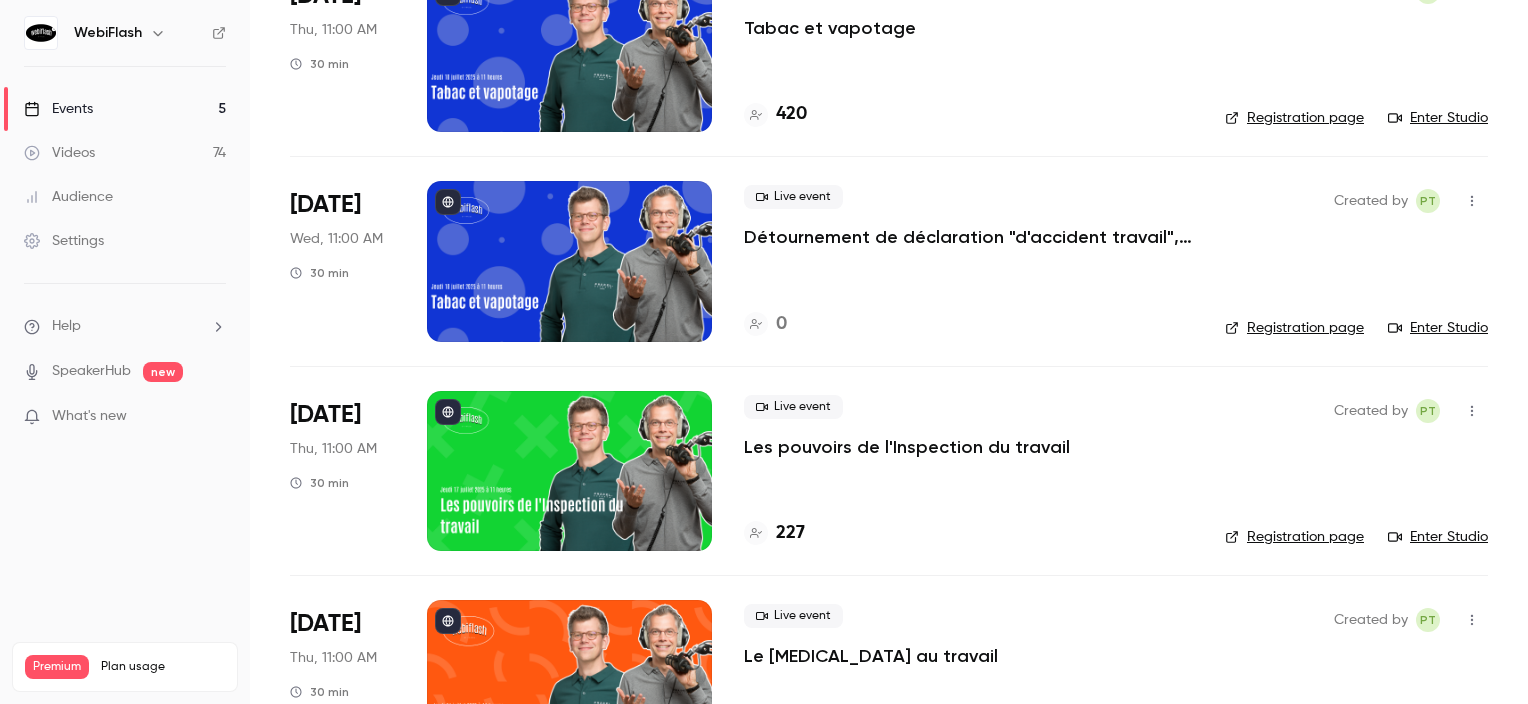 click at bounding box center (569, 261) 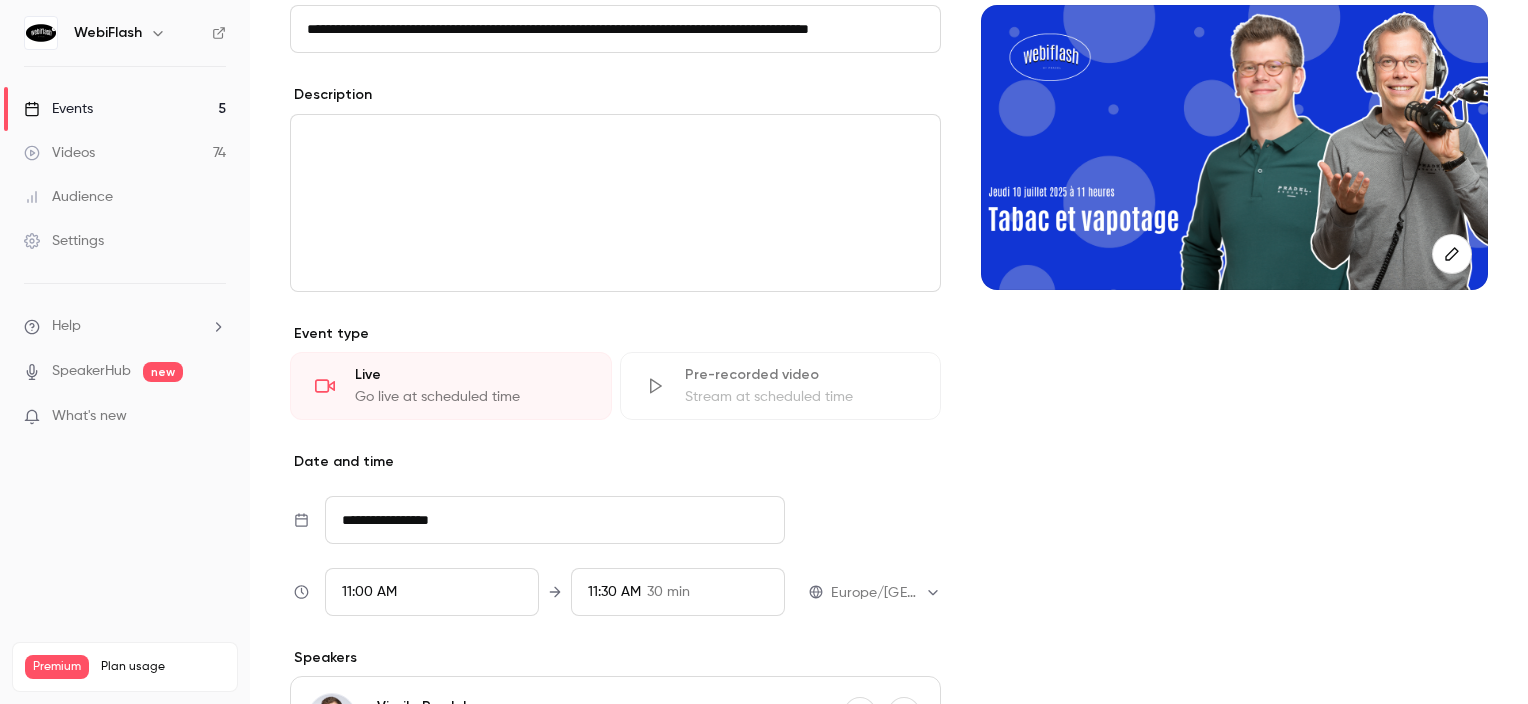 scroll, scrollTop: 0, scrollLeft: 34, axis: horizontal 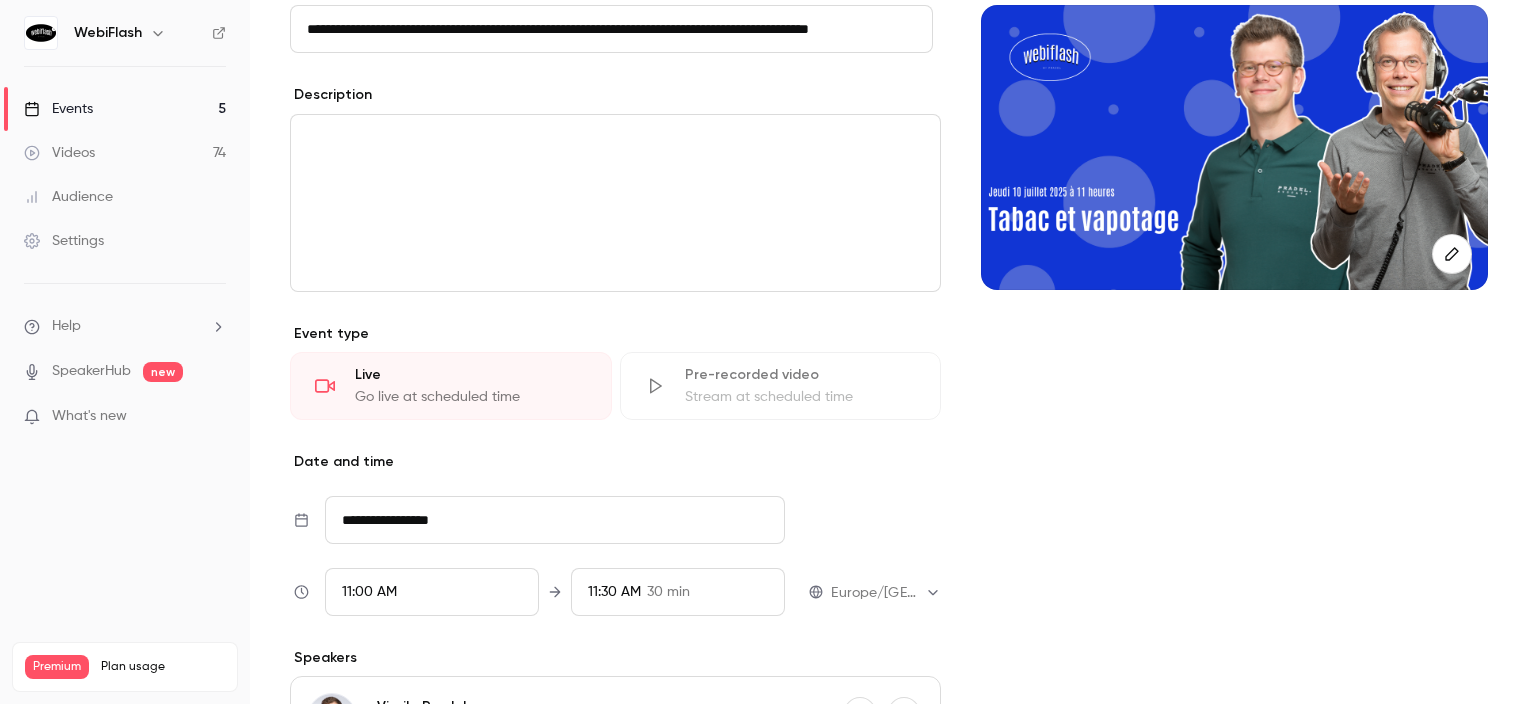 click on "**********" at bounding box center (611, 29) 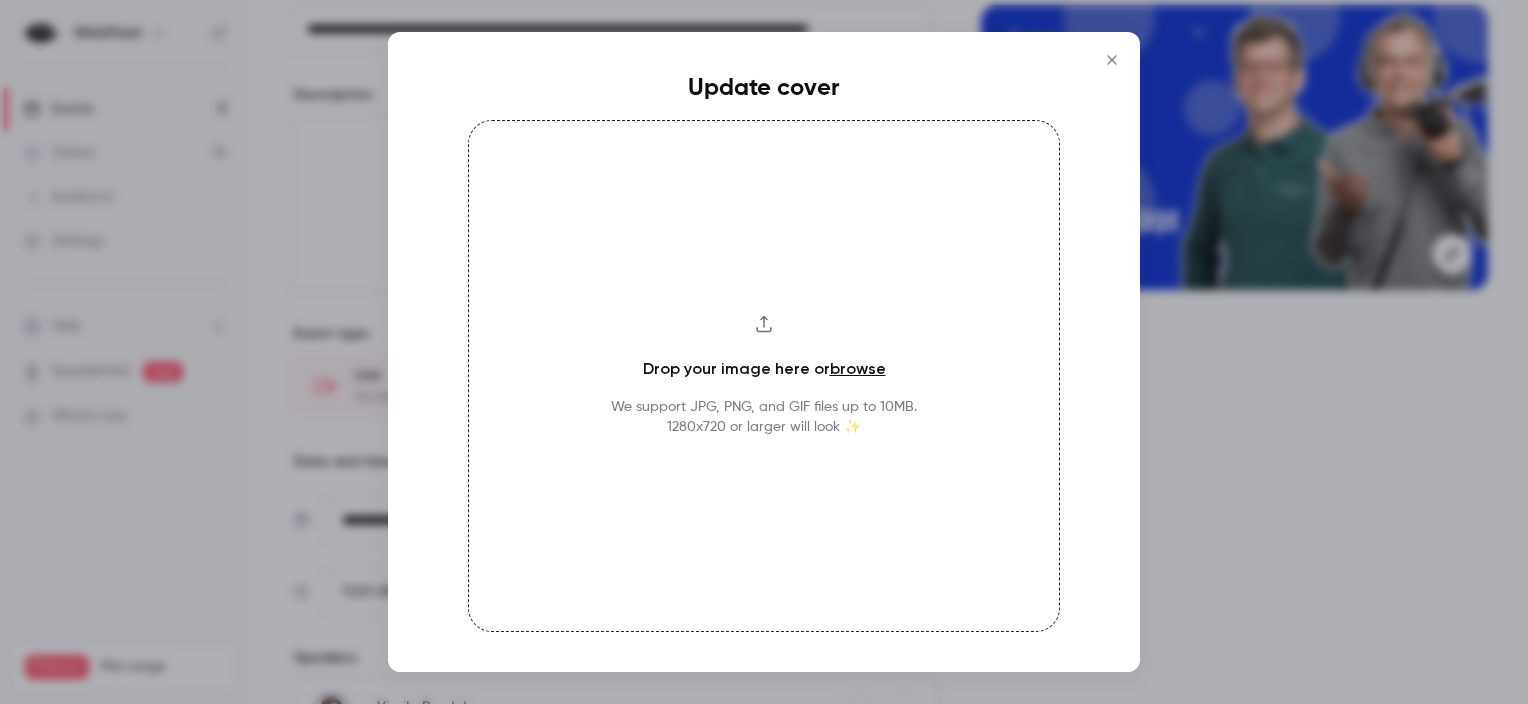 click on "Drop your image here or  browse We support JPG, PNG, and GIF files up to 10MB.
1280x720 or larger will look ✨" at bounding box center [764, 376] 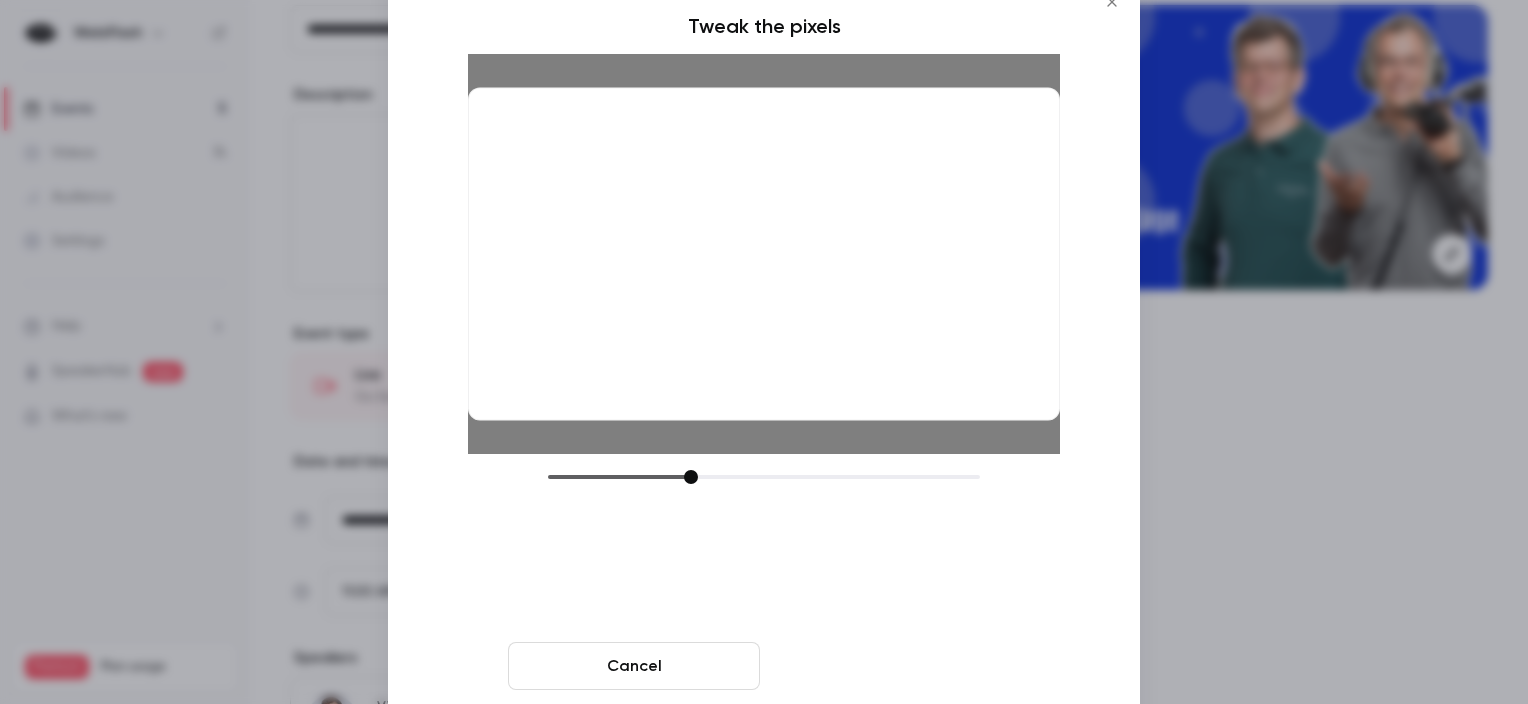 click on "Crop and save" at bounding box center (894, 666) 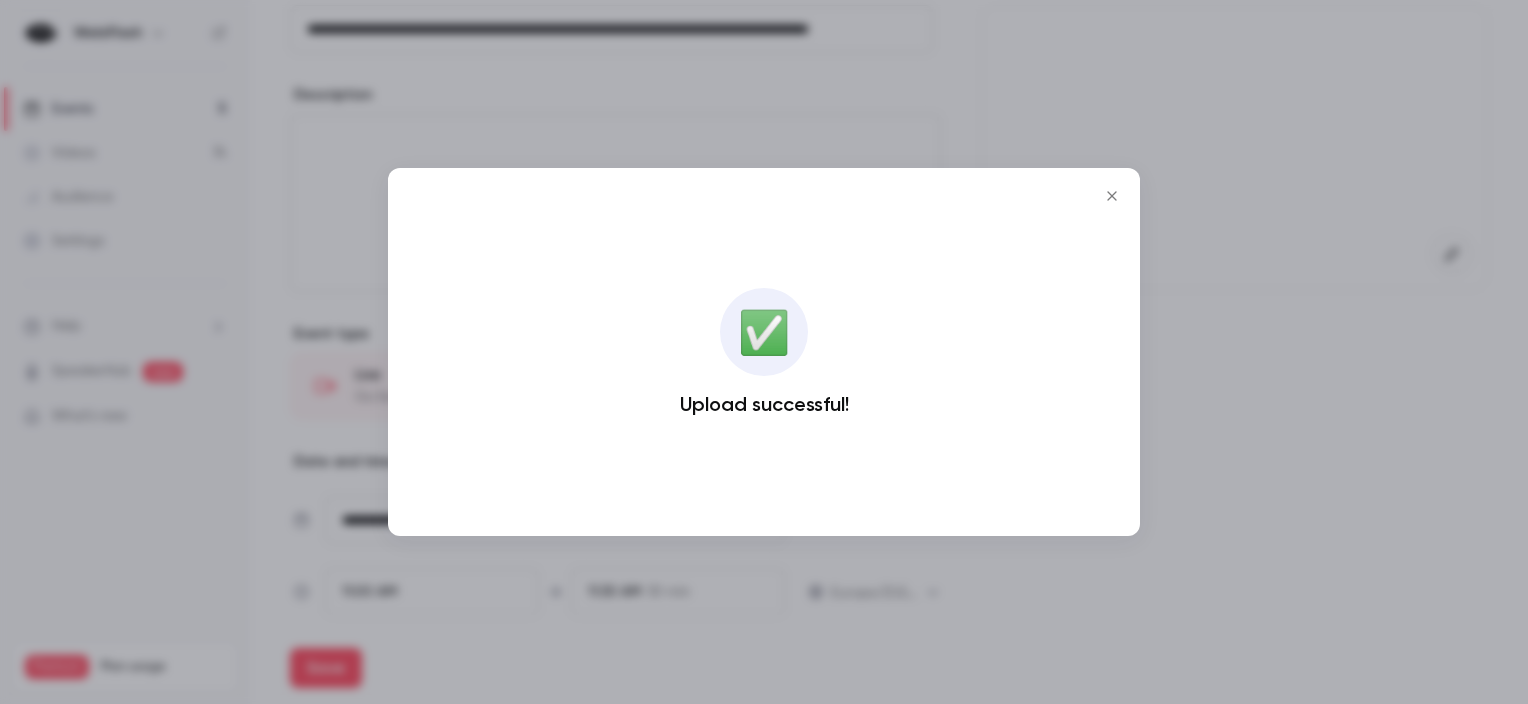click at bounding box center [764, 352] 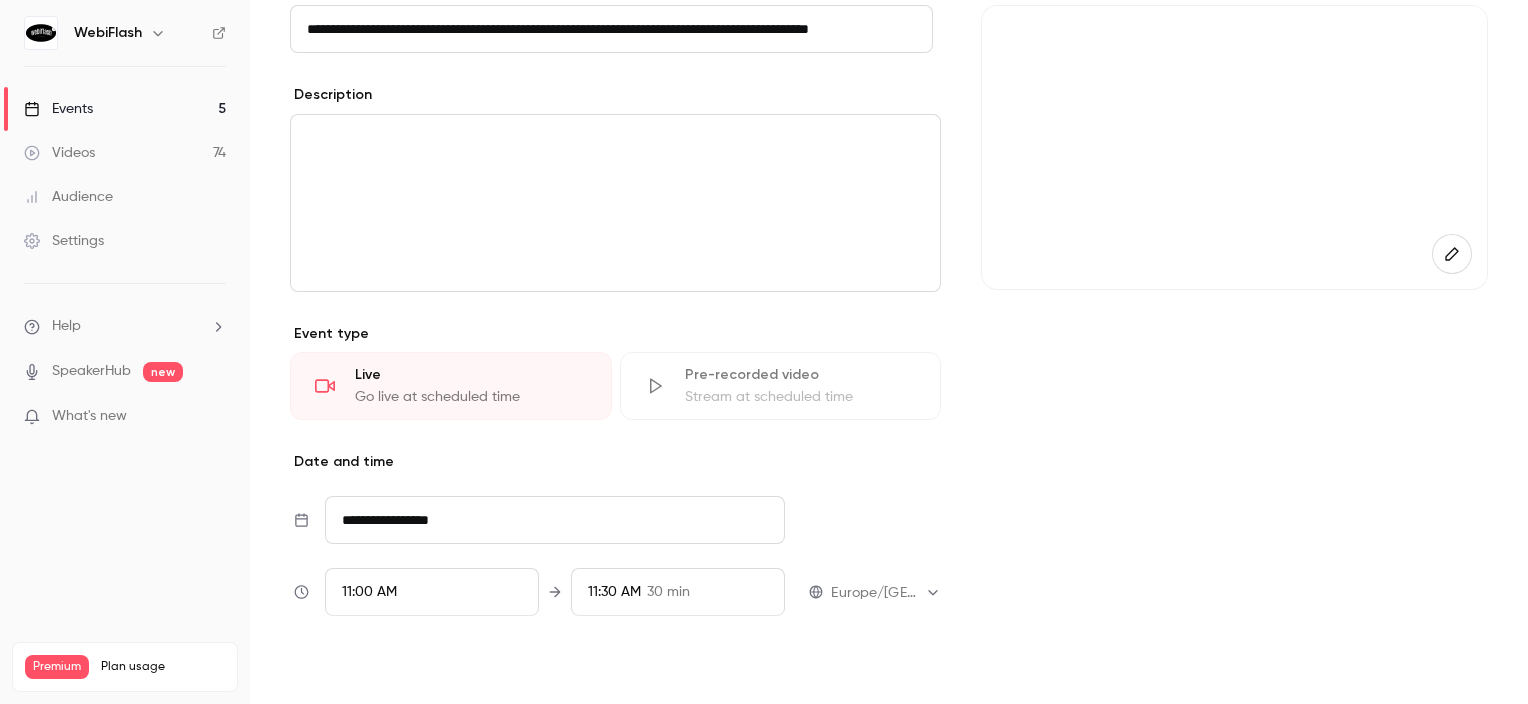 click on "Save" at bounding box center [326, 668] 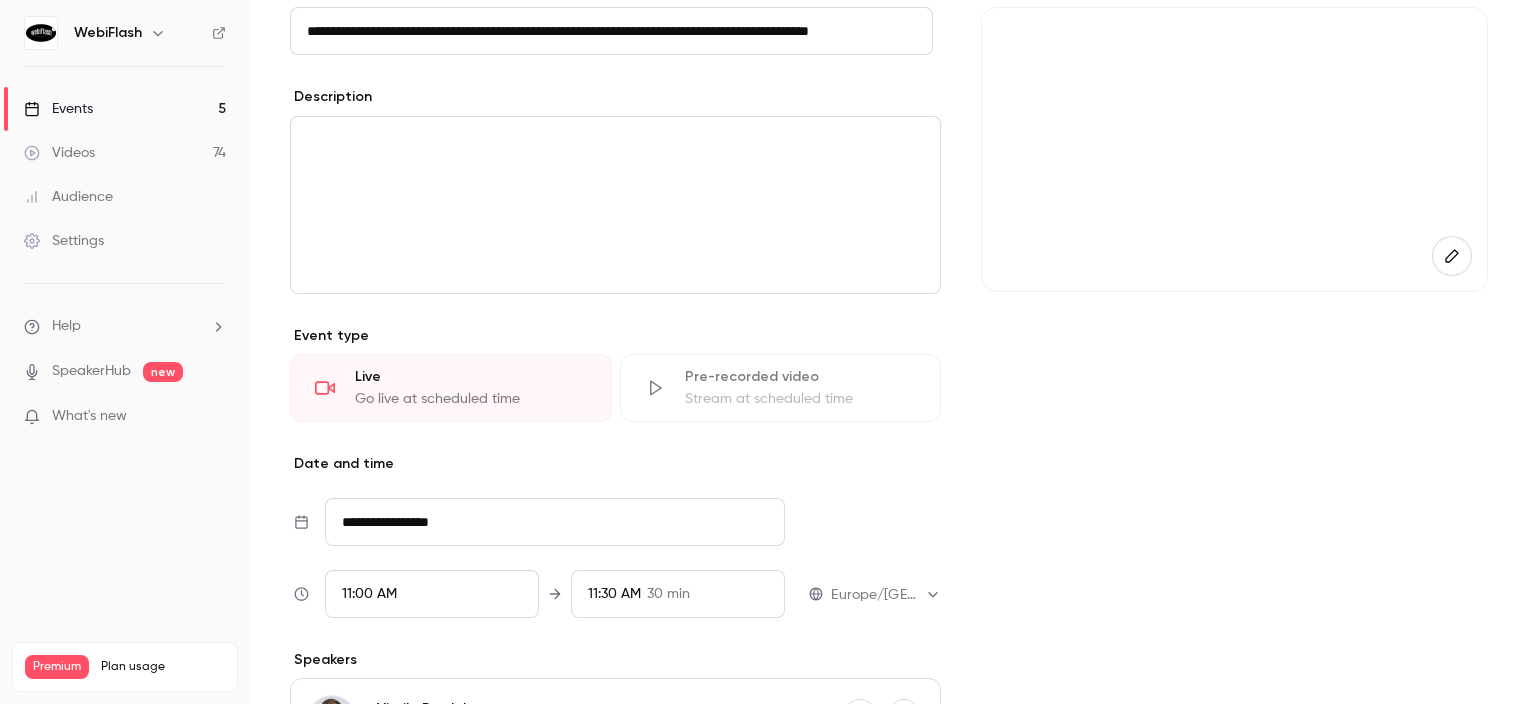 scroll, scrollTop: 300, scrollLeft: 0, axis: vertical 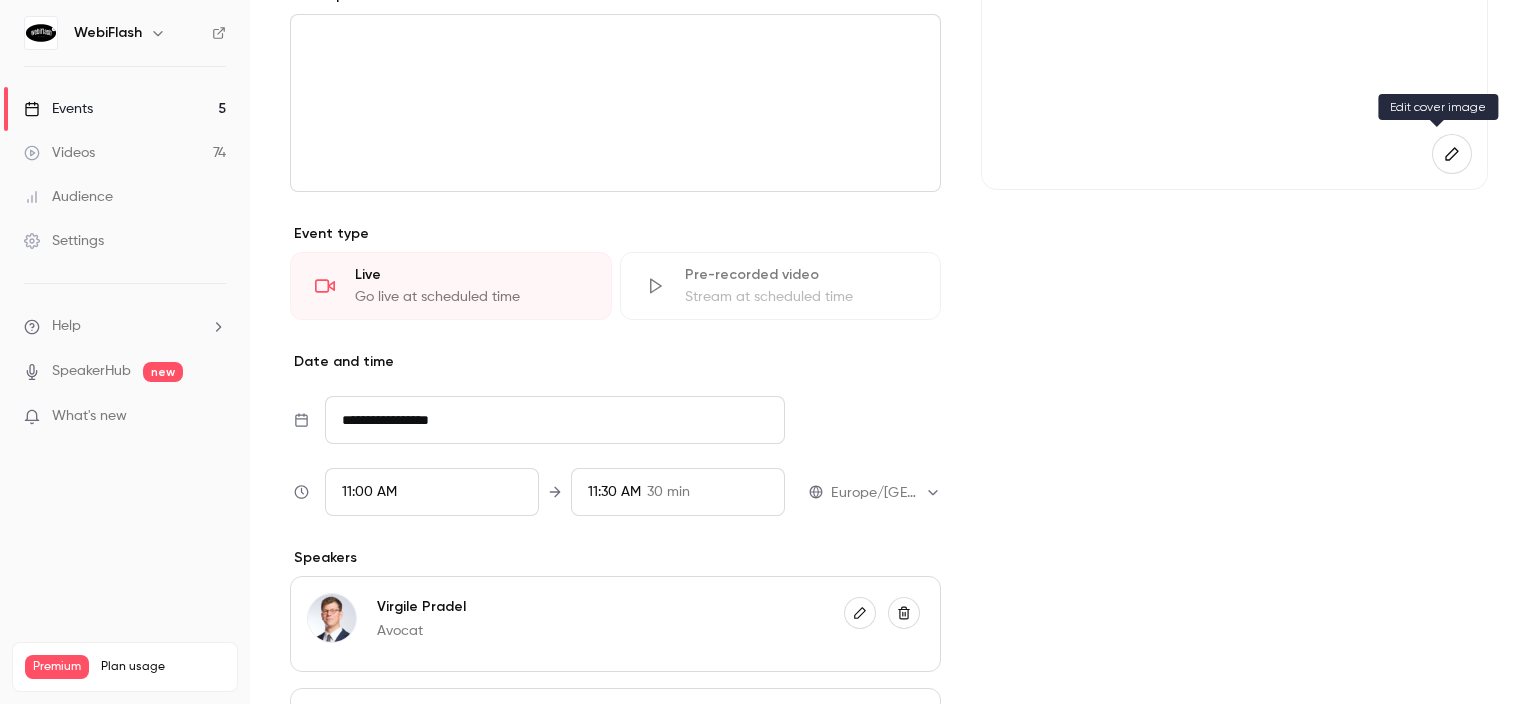 click 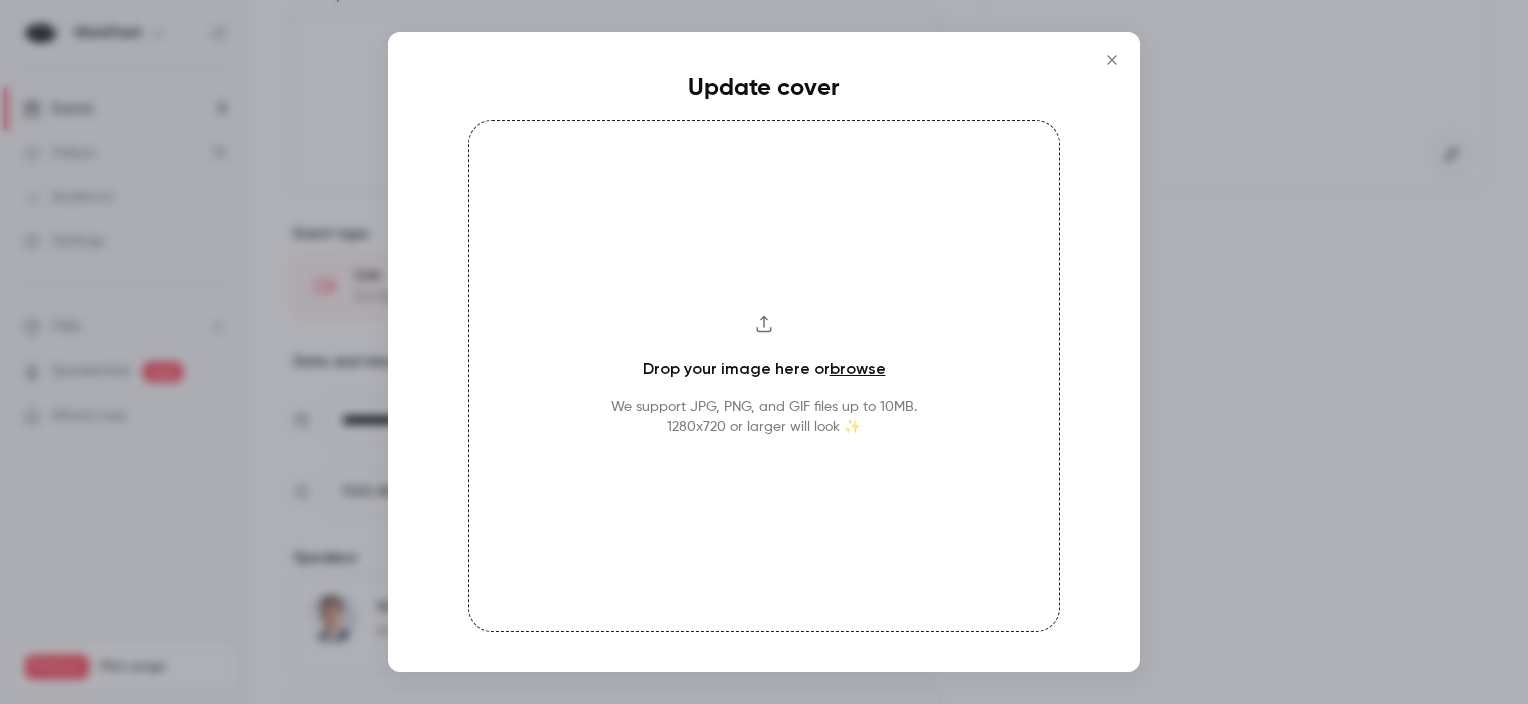 click on "Drop your image here or  browse We support JPG, PNG, and GIF files up to 10MB.
1280x720 or larger will look ✨" at bounding box center [764, 376] 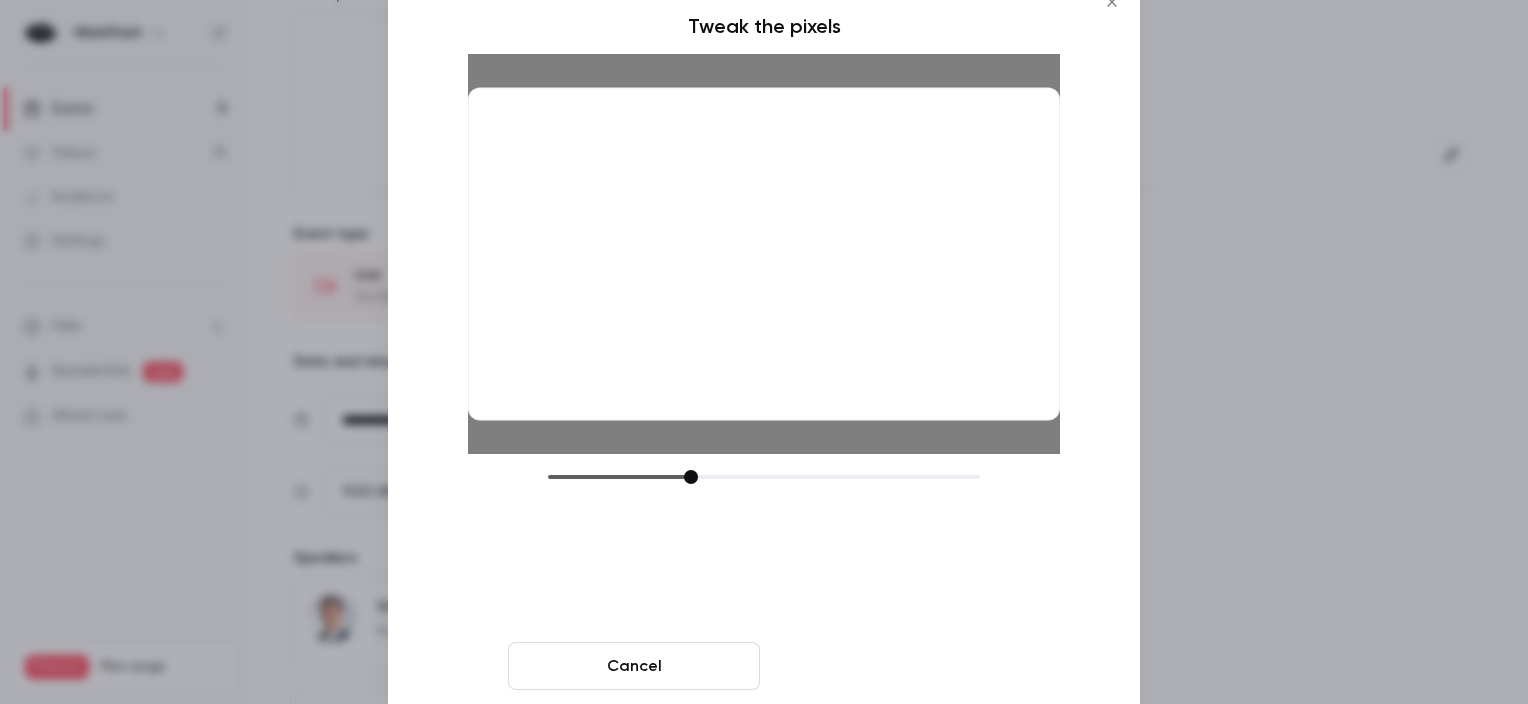click on "Crop and save" at bounding box center (894, 666) 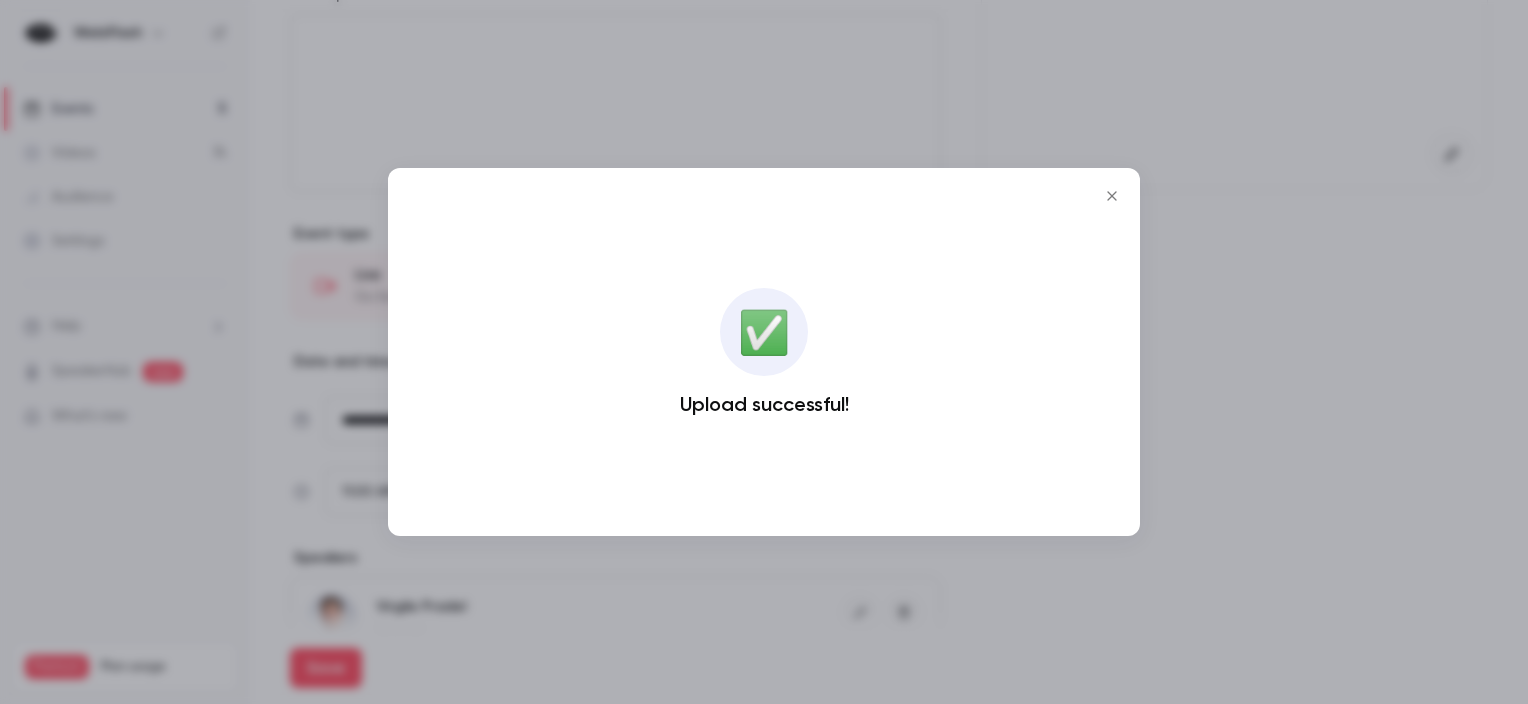 click at bounding box center (764, 352) 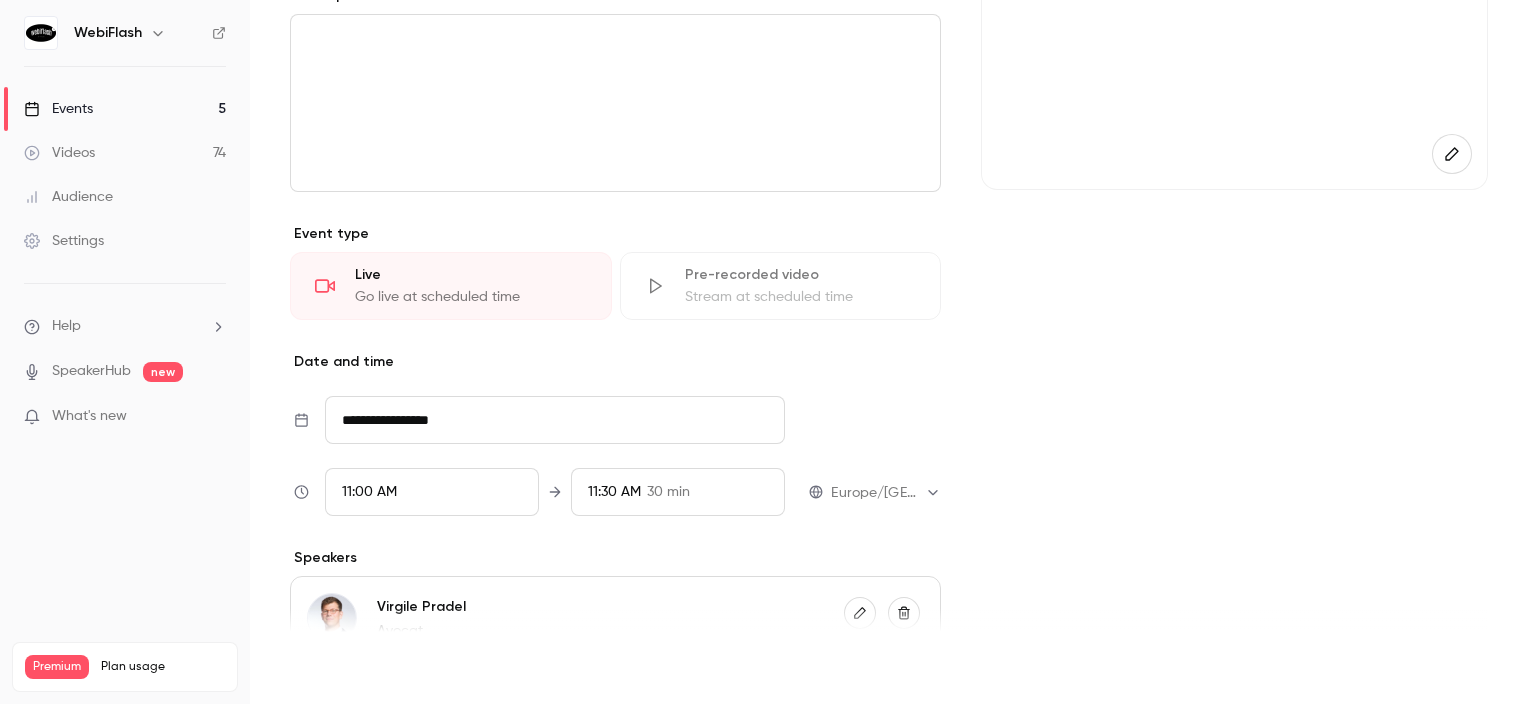 click on "Save" at bounding box center (326, 668) 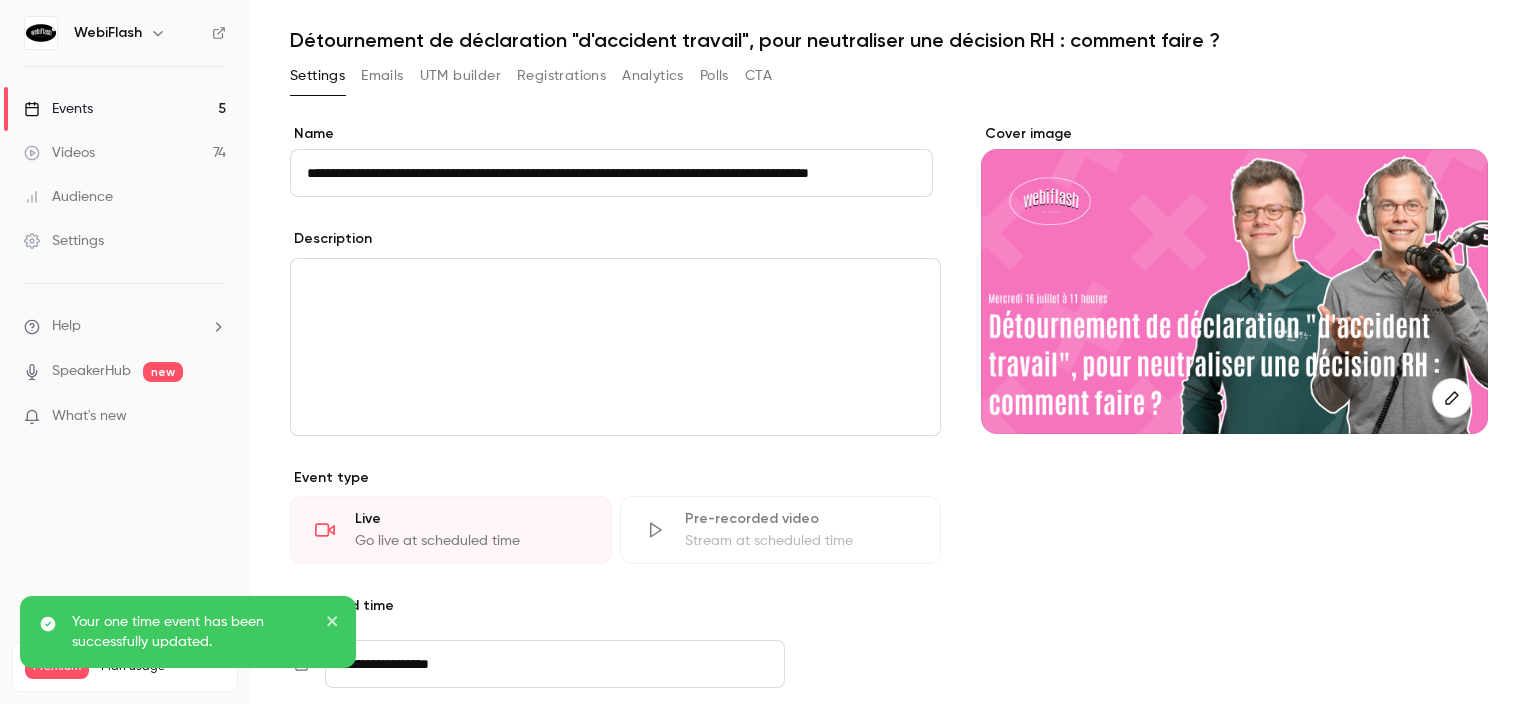 scroll, scrollTop: 0, scrollLeft: 0, axis: both 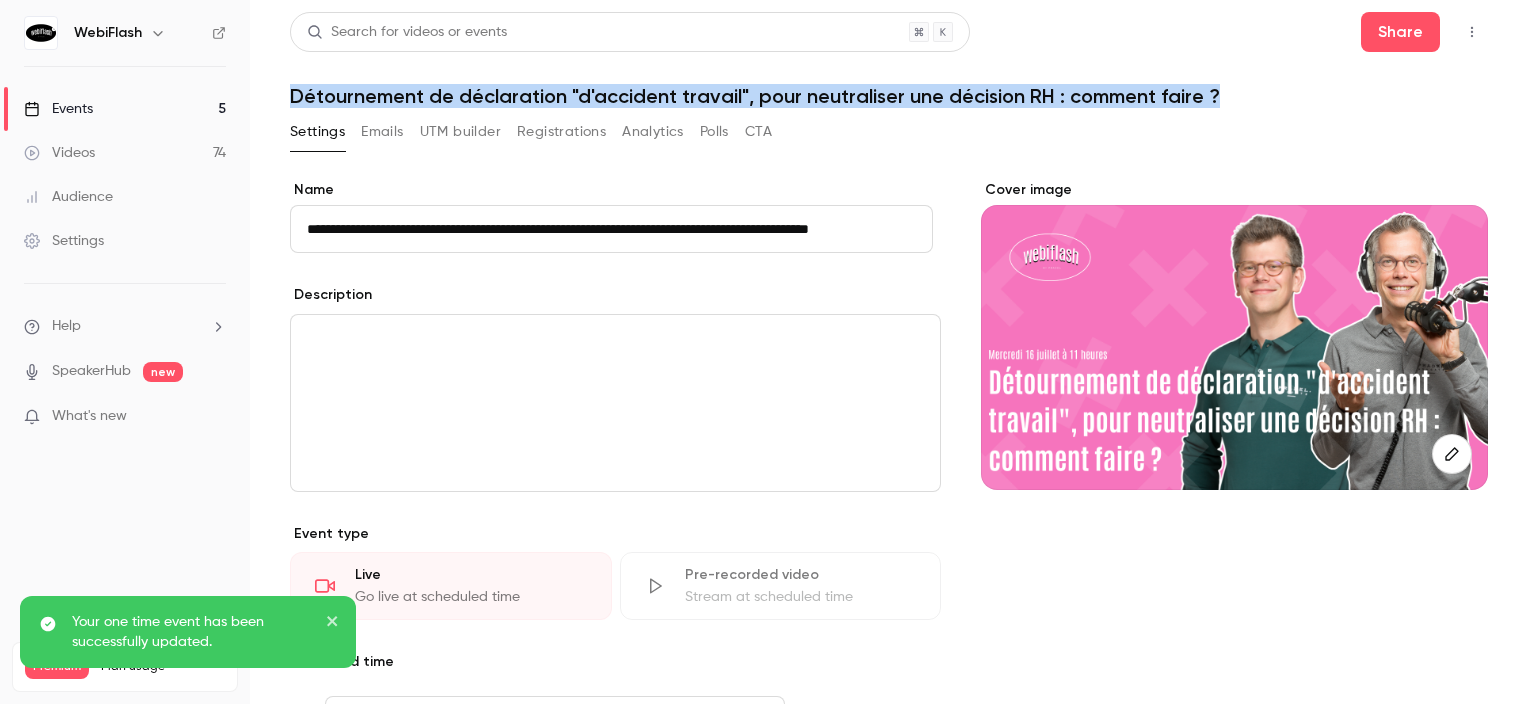 drag, startPoint x: 293, startPoint y: 93, endPoint x: 1248, endPoint y: 71, distance: 955.25336 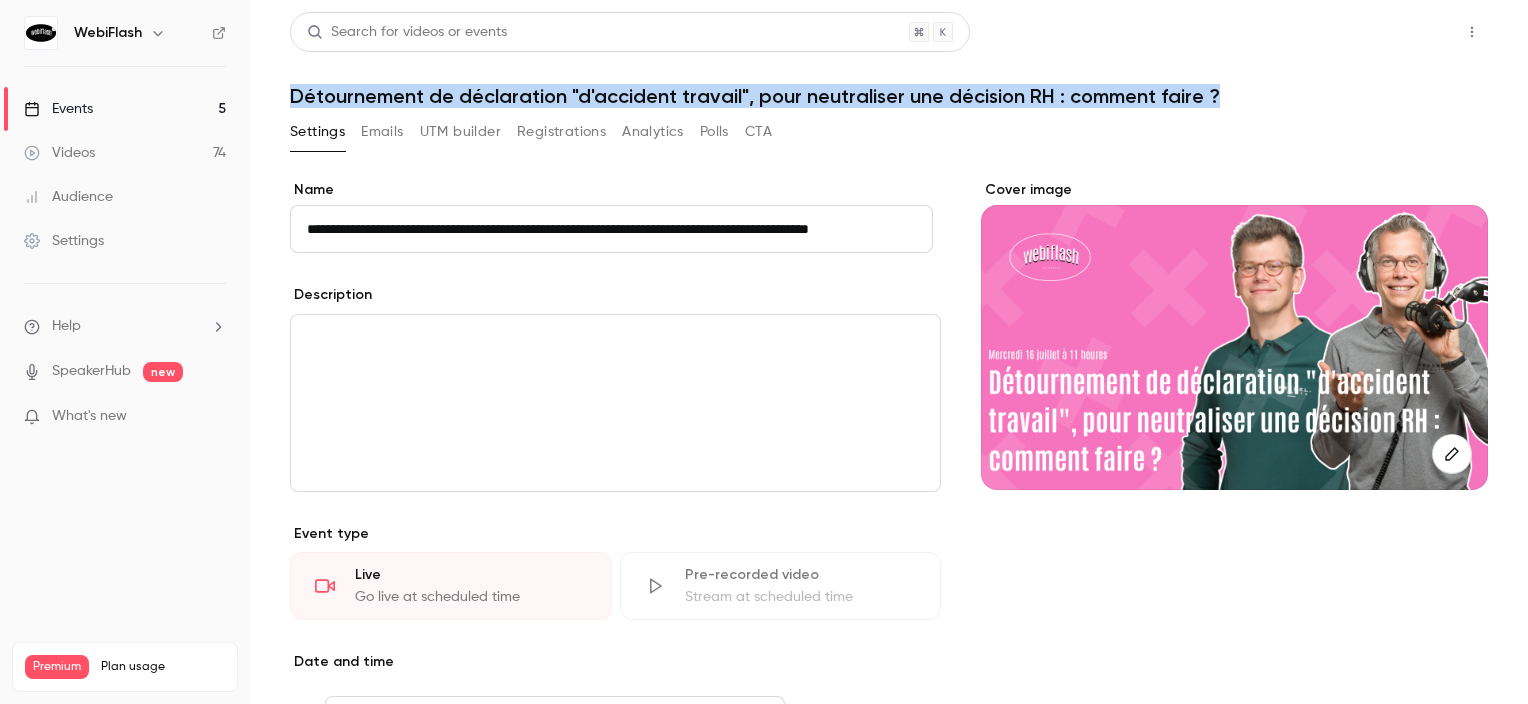 click on "Share" at bounding box center [1400, 32] 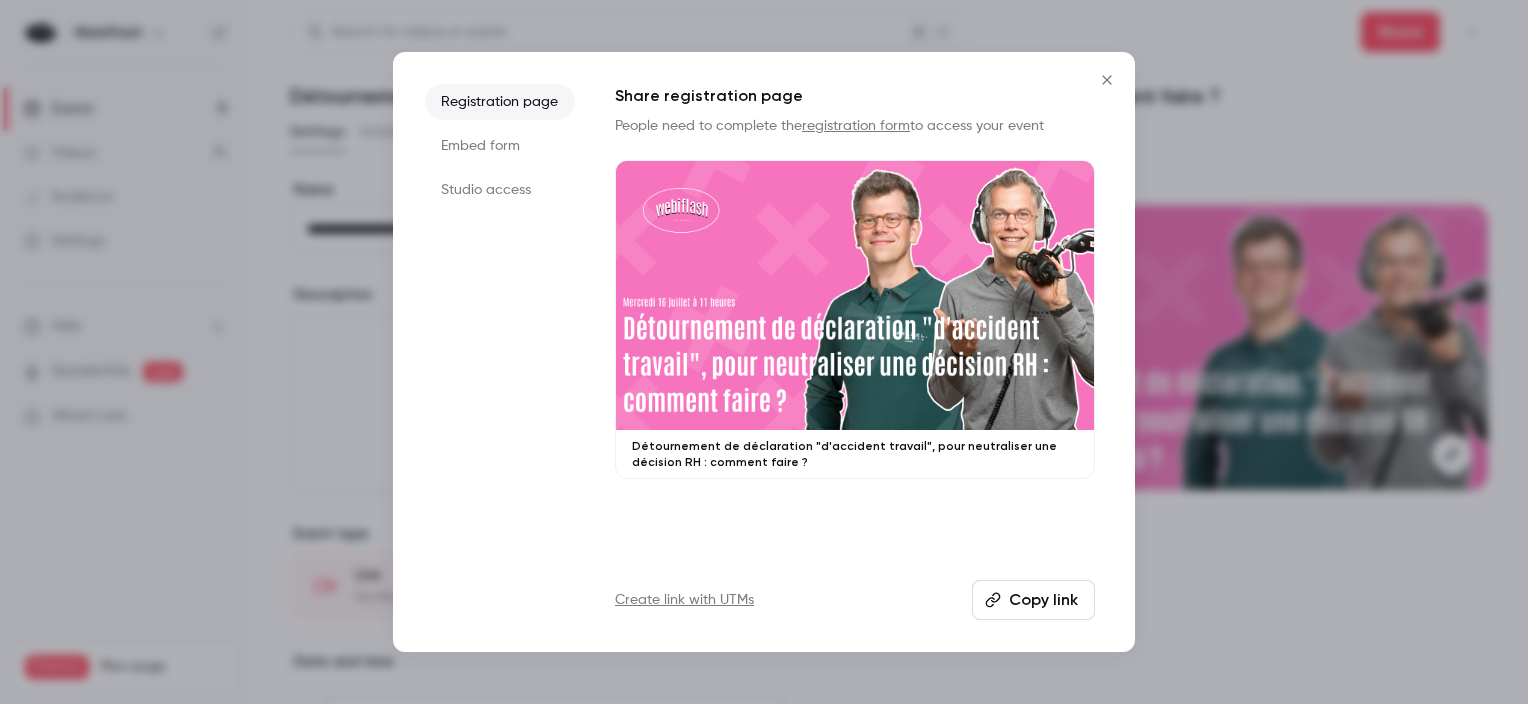 click on "Embed form" at bounding box center [500, 146] 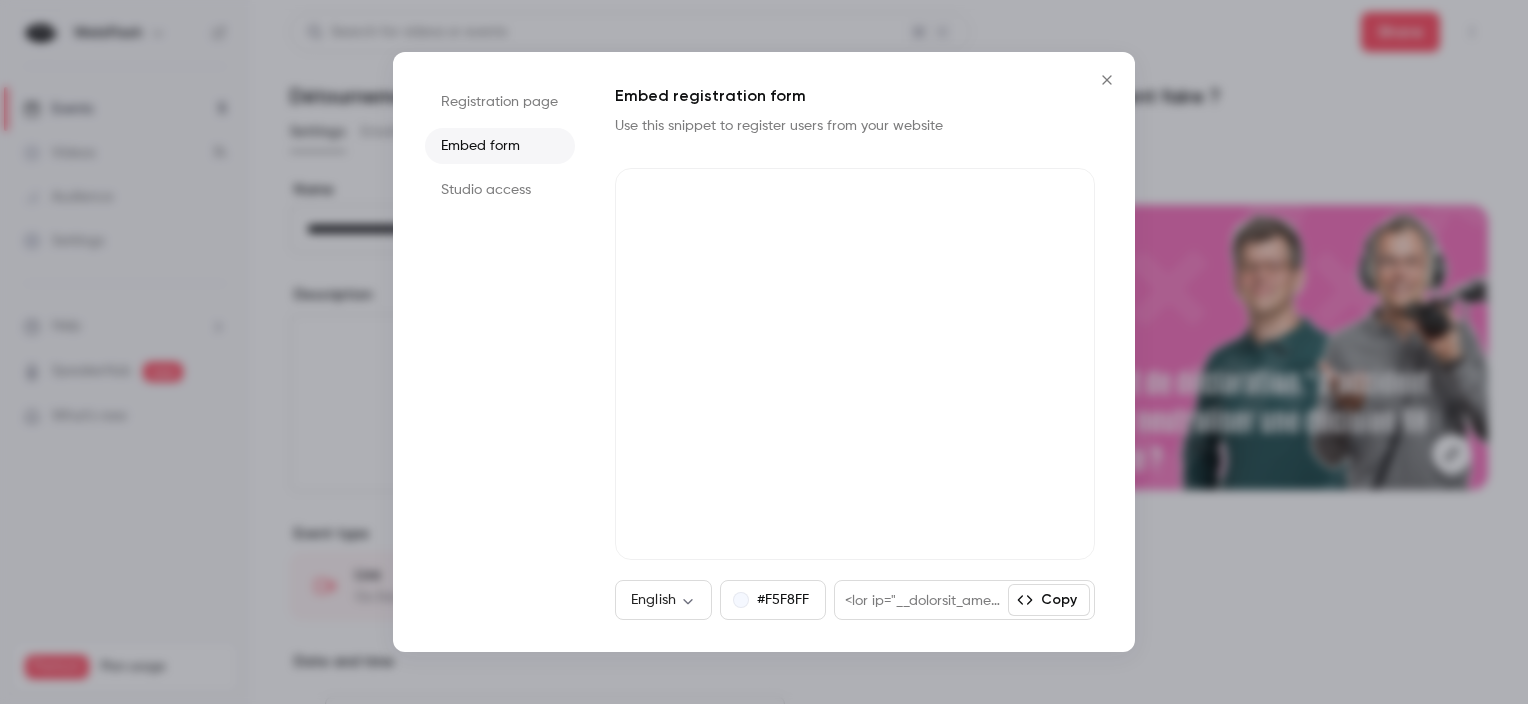 click on "Copy" at bounding box center [1049, 600] 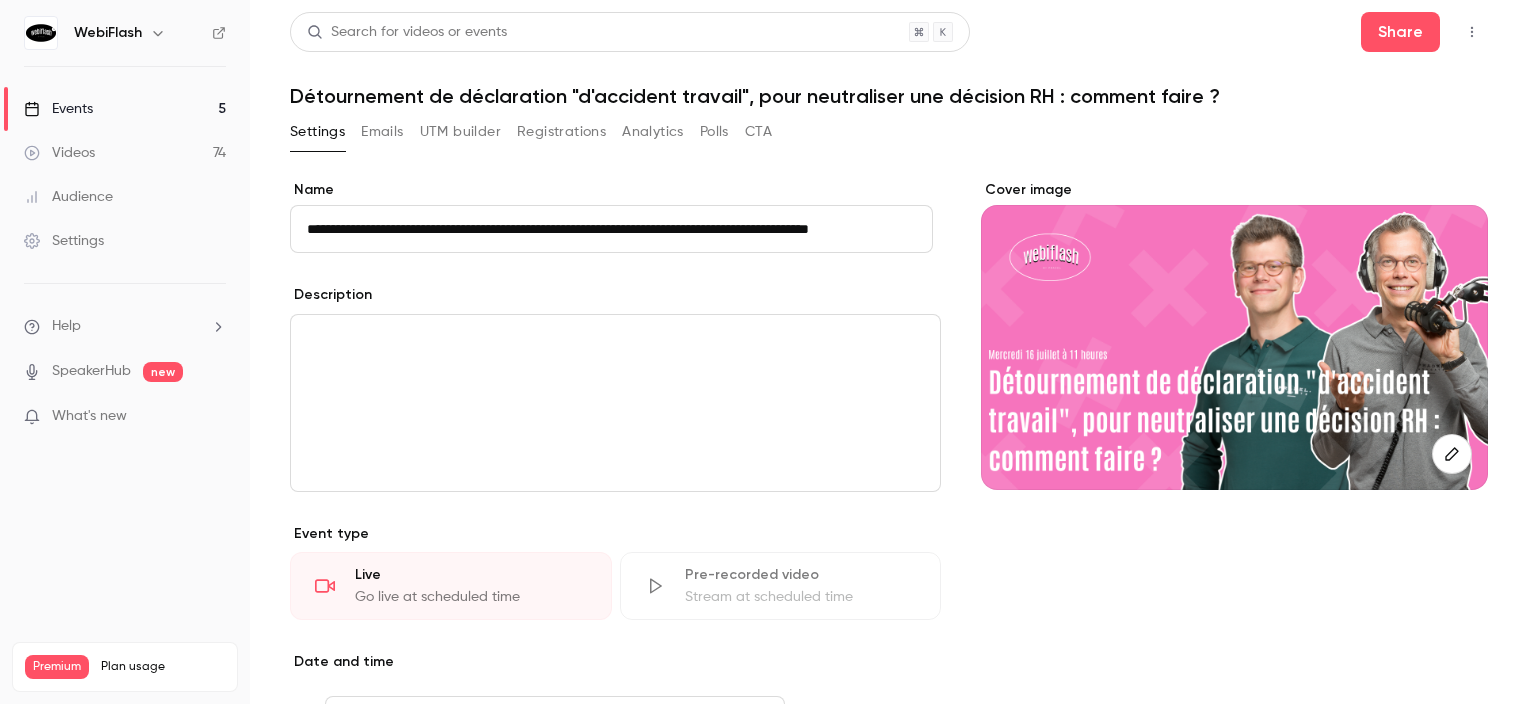 click on "Events 5" at bounding box center (125, 109) 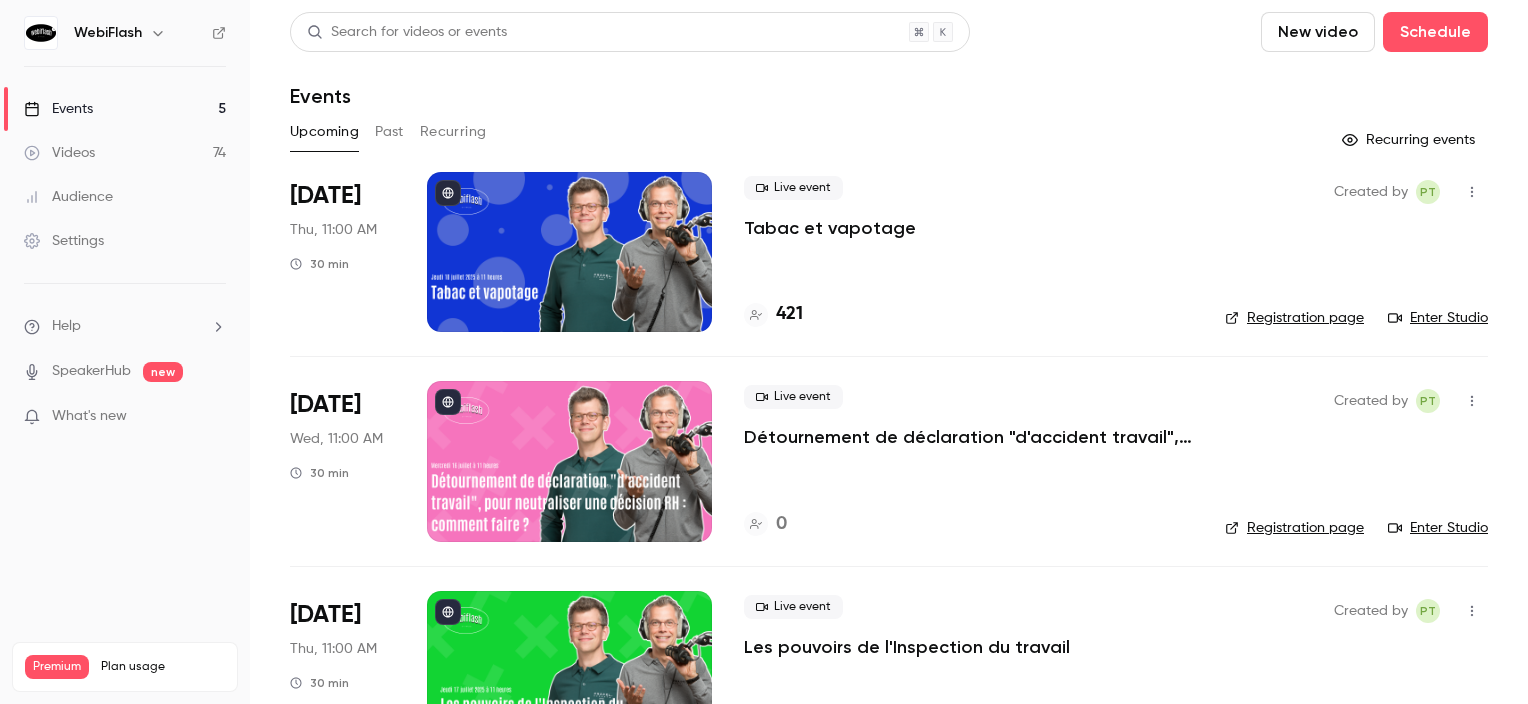 scroll, scrollTop: 100, scrollLeft: 0, axis: vertical 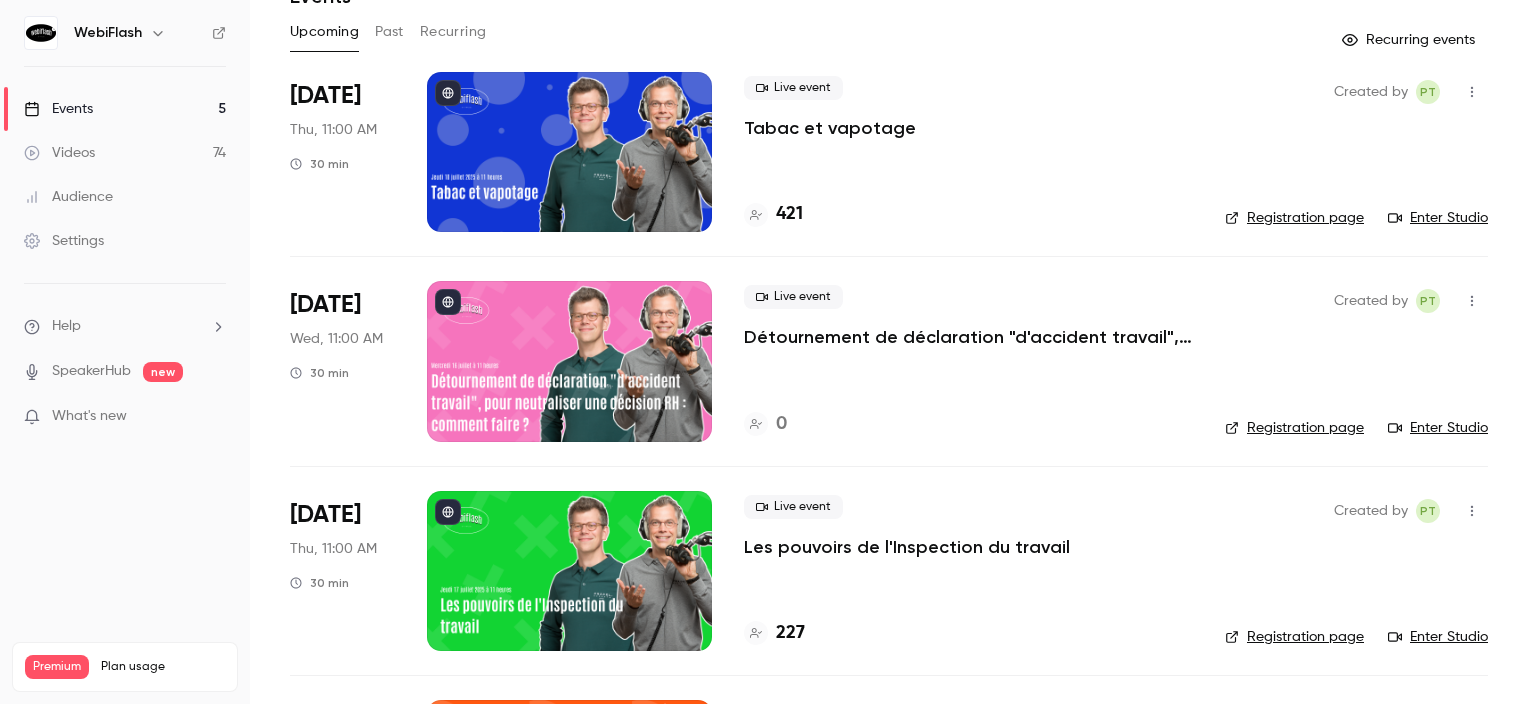 click at bounding box center [569, 361] 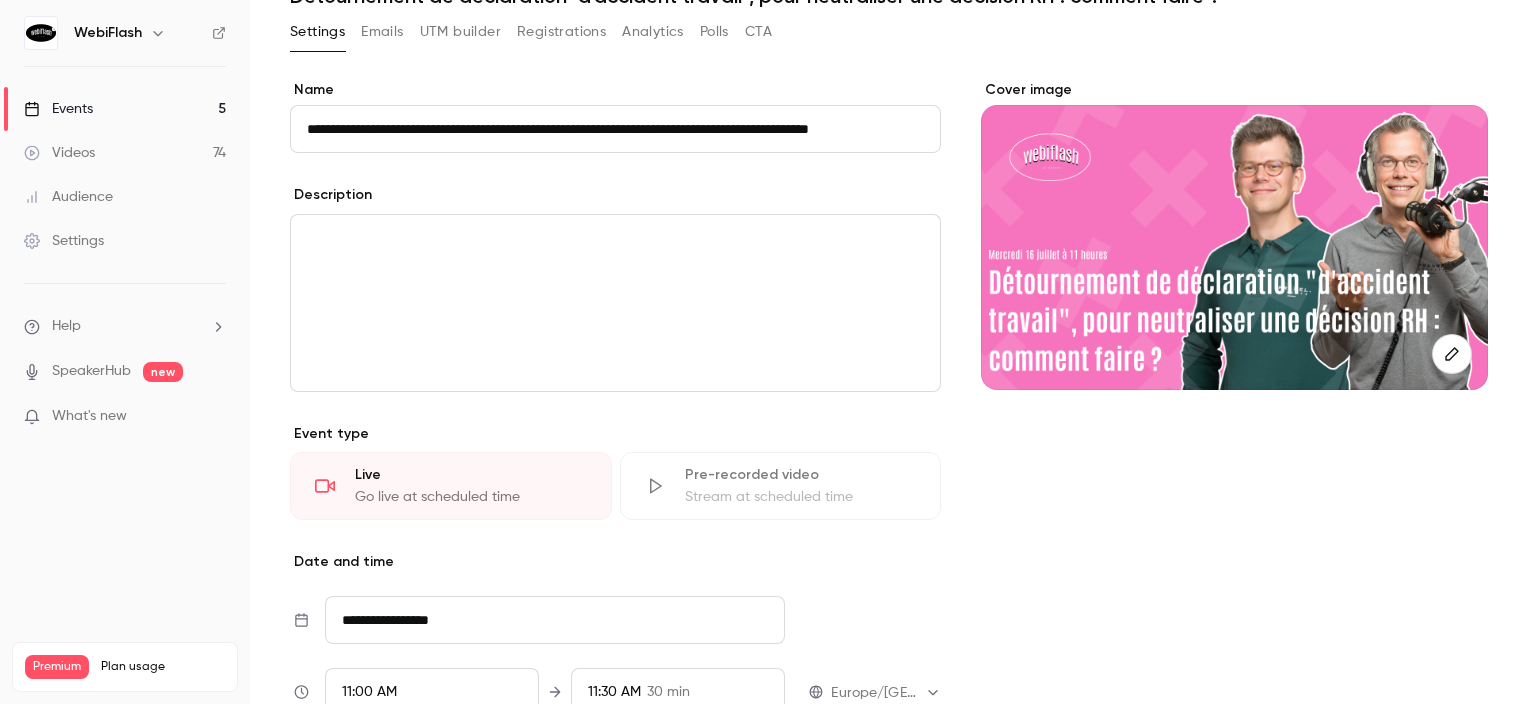scroll, scrollTop: 0, scrollLeft: 34, axis: horizontal 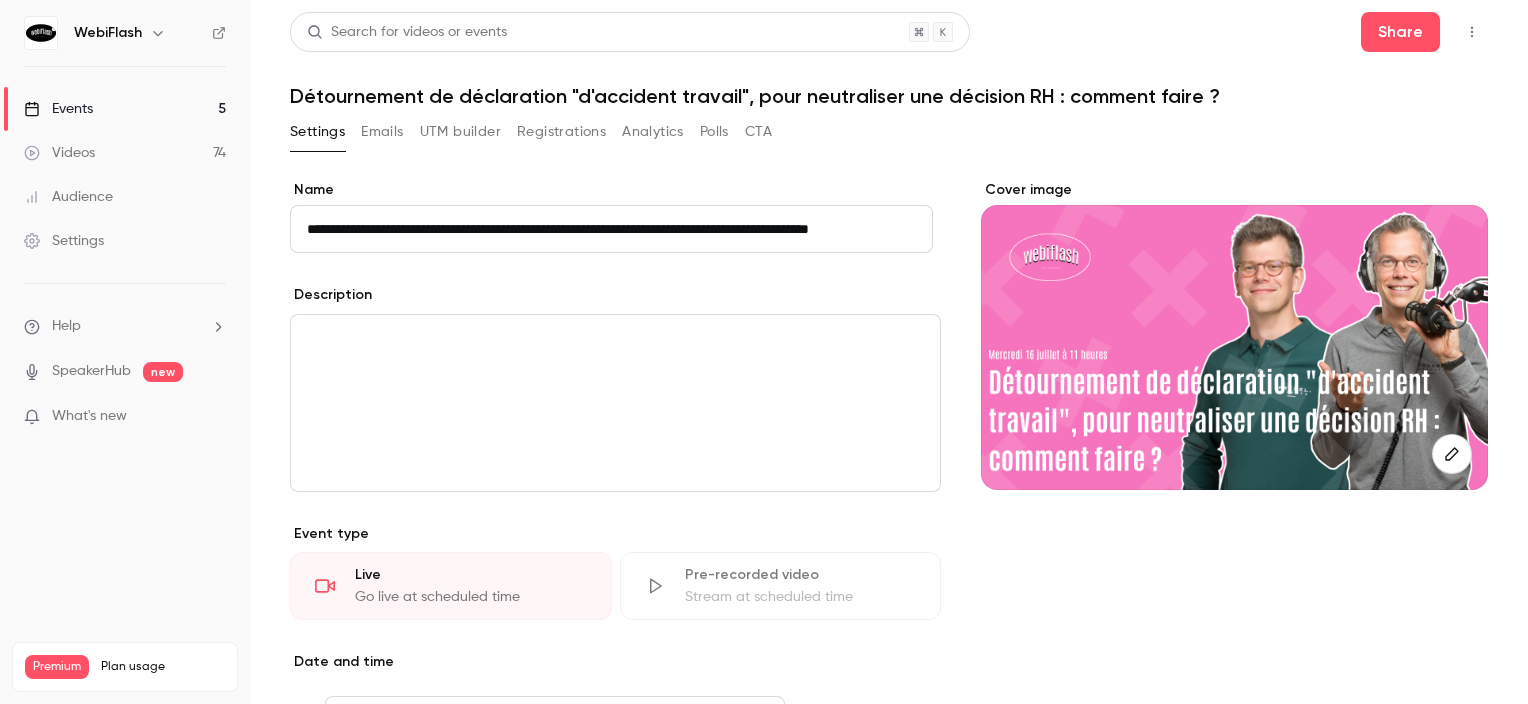 click on "Settings Emails UTM builder Registrations Analytics Polls CTA" at bounding box center (531, 132) 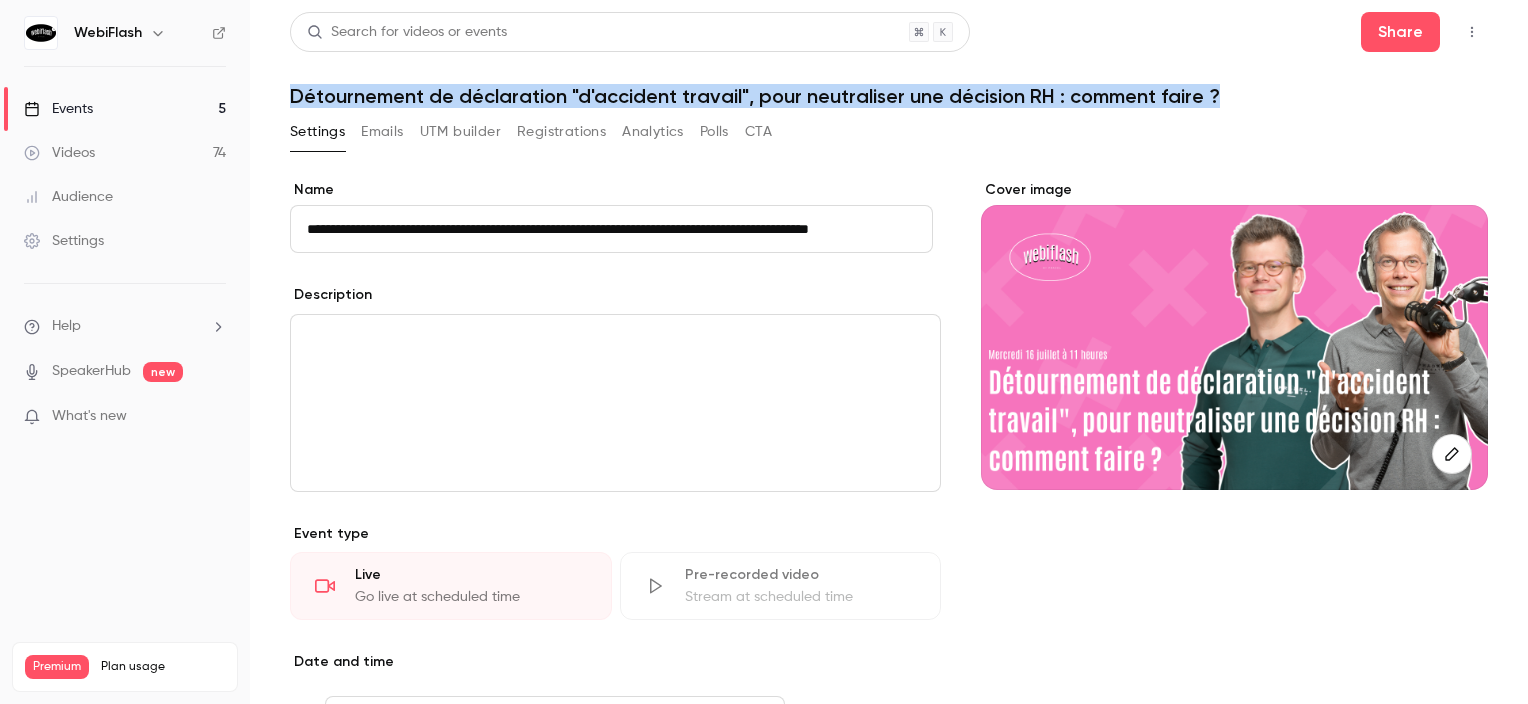 drag, startPoint x: 1231, startPoint y: 87, endPoint x: 292, endPoint y: 104, distance: 939.1539 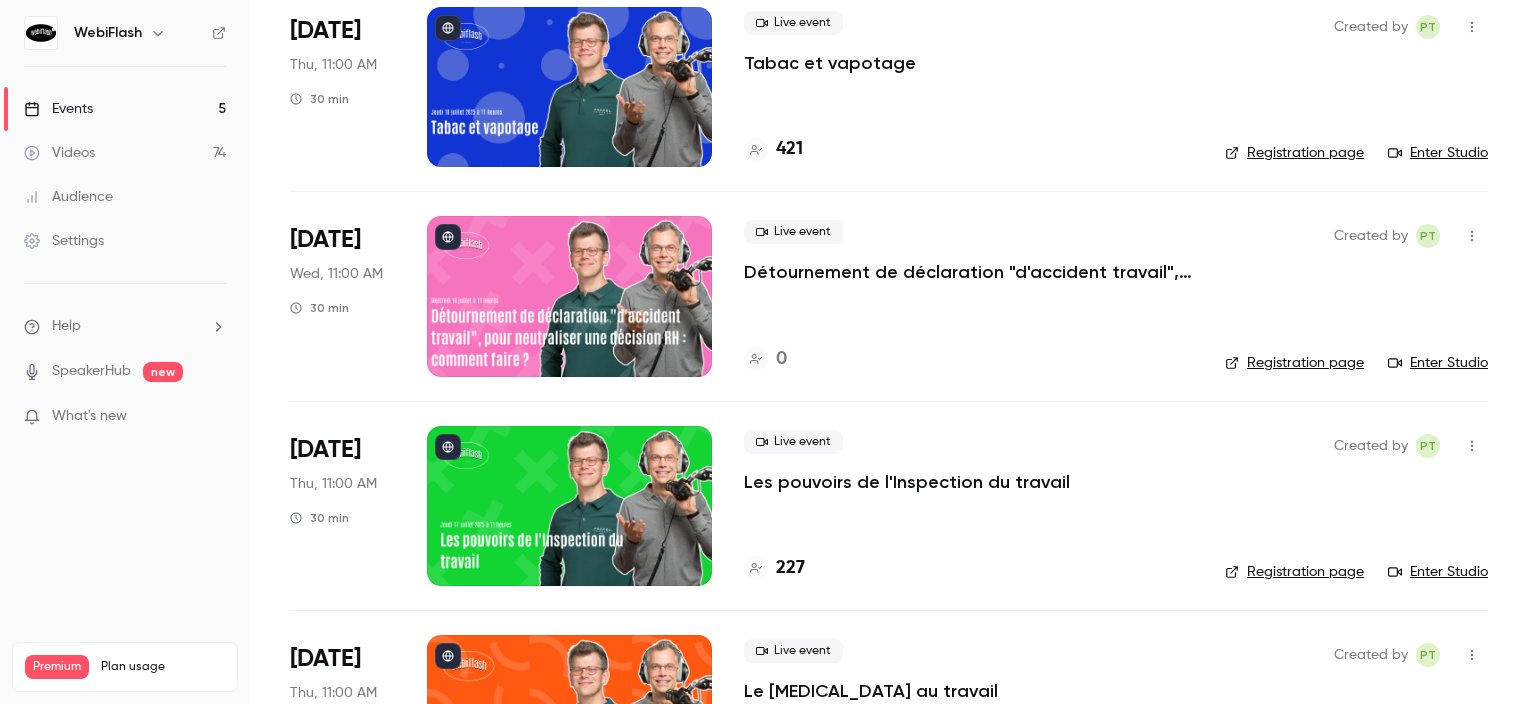 scroll, scrollTop: 200, scrollLeft: 0, axis: vertical 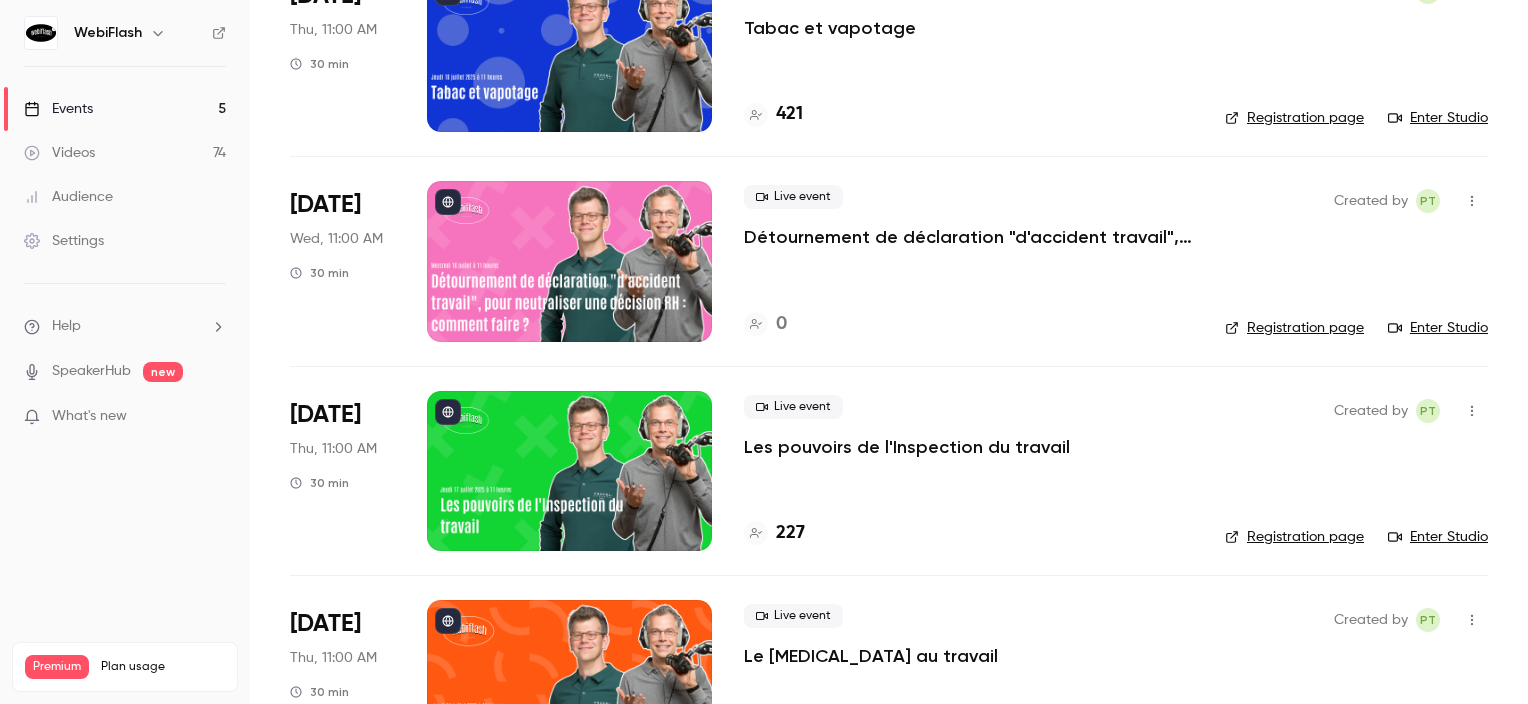 click at bounding box center [569, 471] 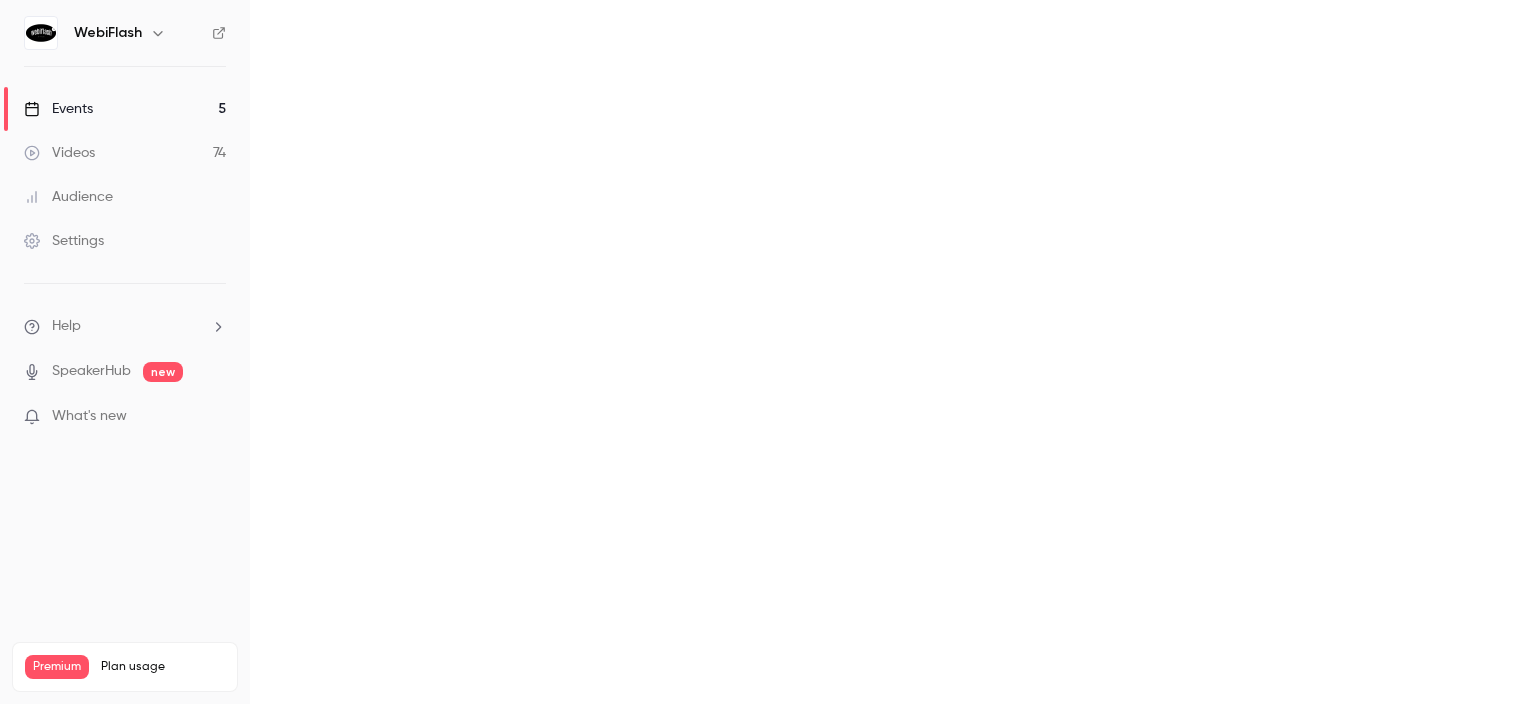 scroll, scrollTop: 0, scrollLeft: 0, axis: both 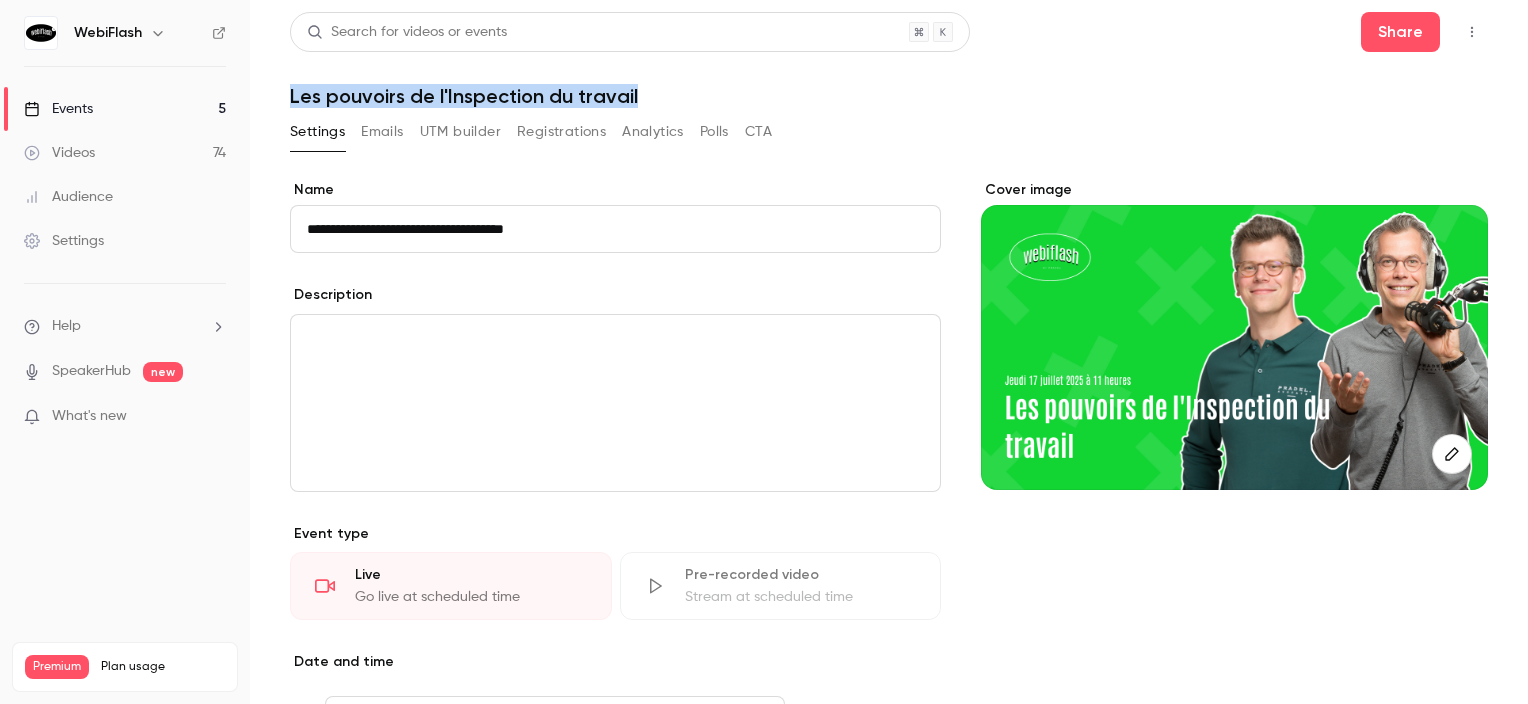 drag, startPoint x: 655, startPoint y: 94, endPoint x: 250, endPoint y: 102, distance: 405.079 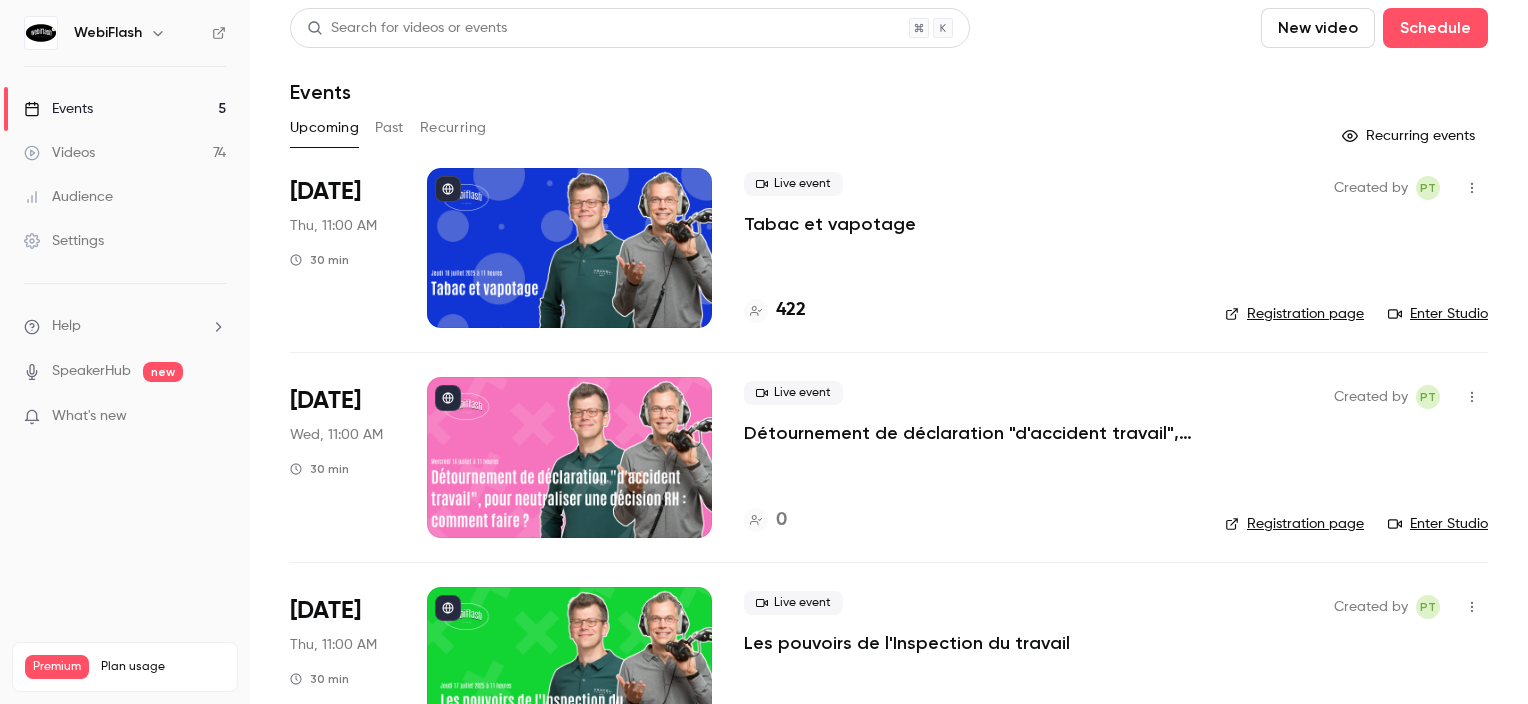 scroll, scrollTop: 0, scrollLeft: 0, axis: both 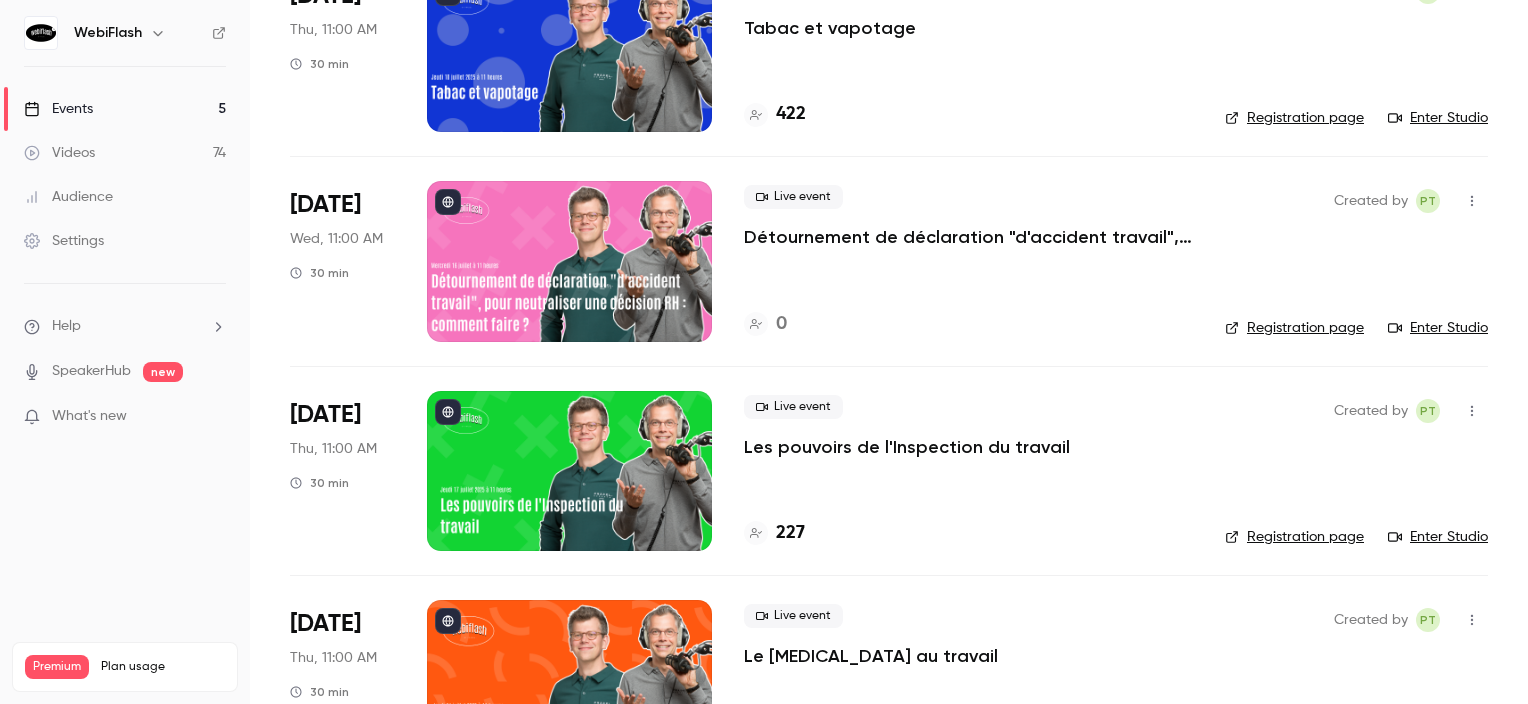 click at bounding box center (569, 261) 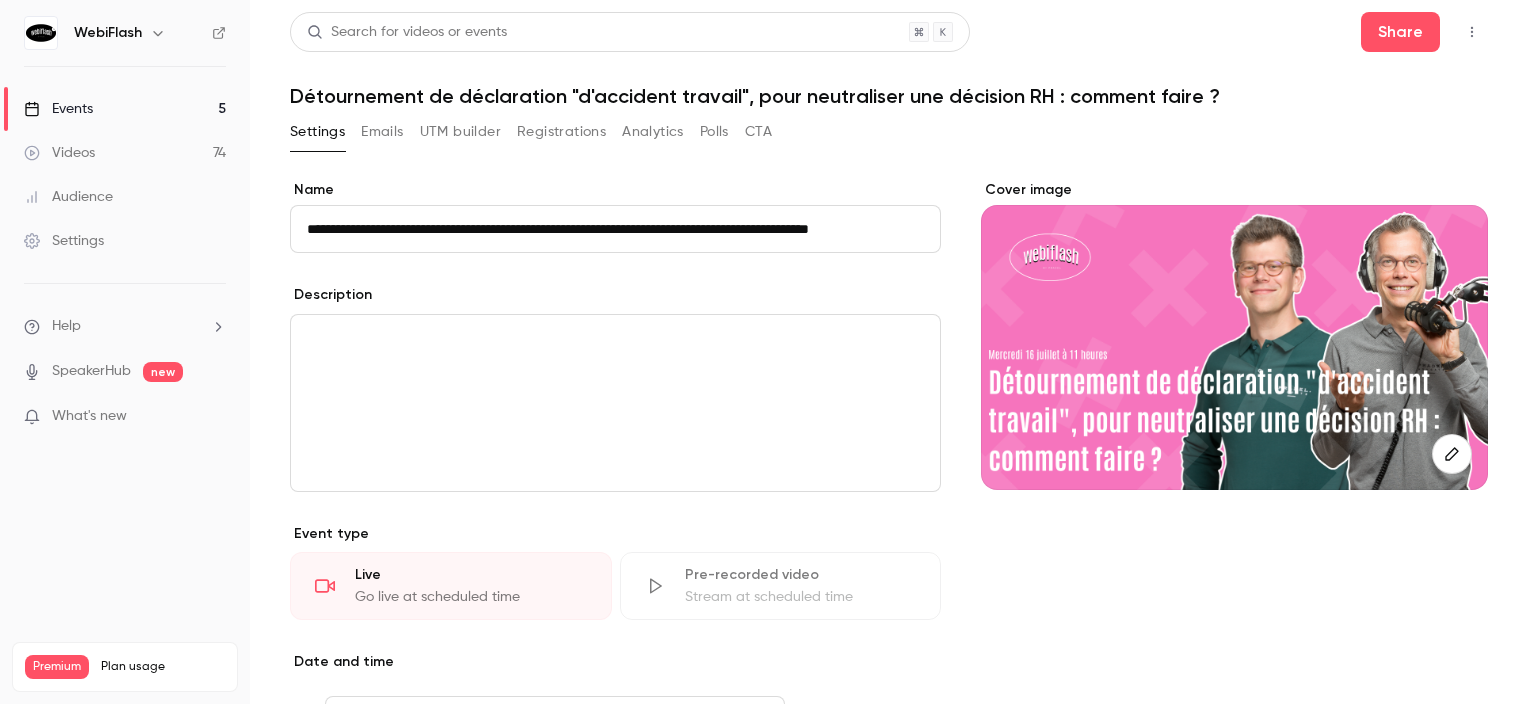 scroll, scrollTop: 0, scrollLeft: 34, axis: horizontal 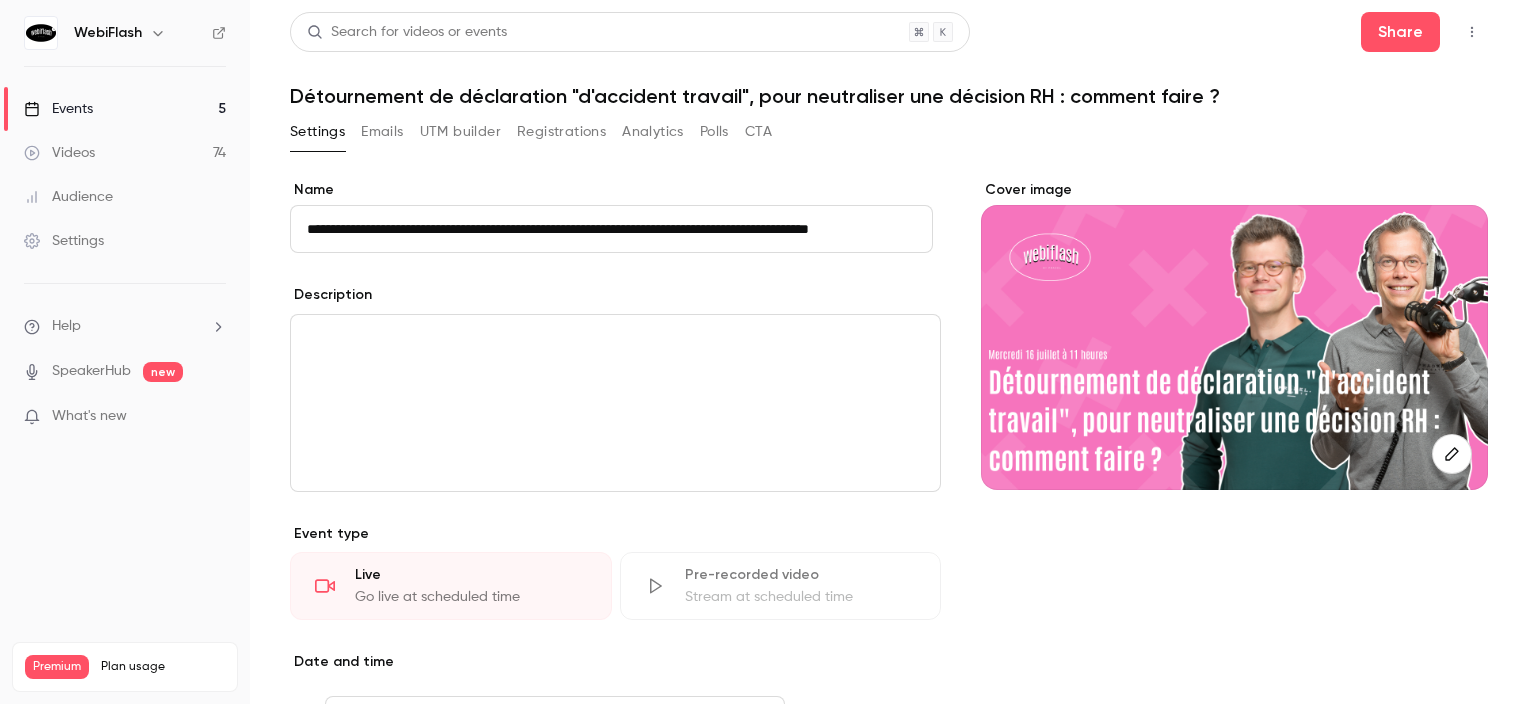 click on "Events 5" at bounding box center [125, 109] 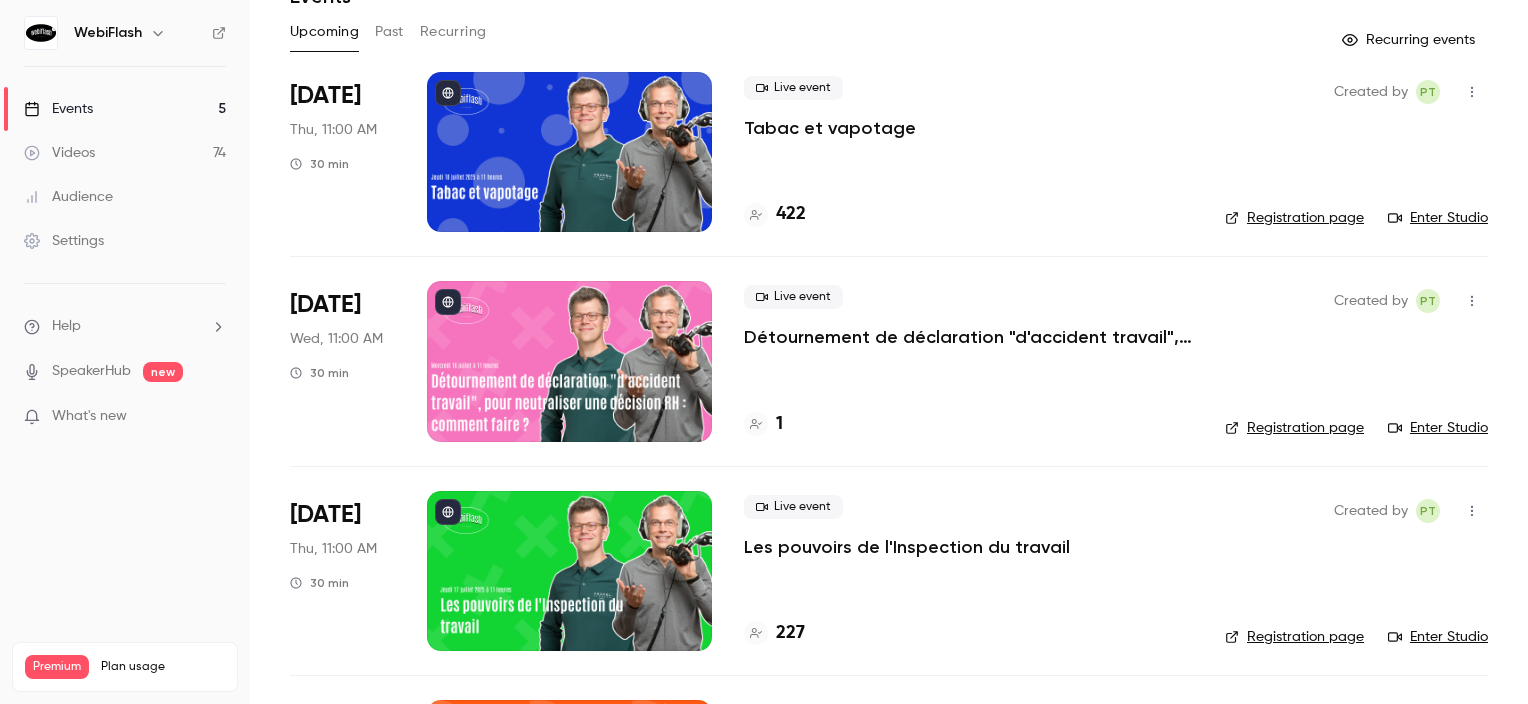 scroll, scrollTop: 200, scrollLeft: 0, axis: vertical 